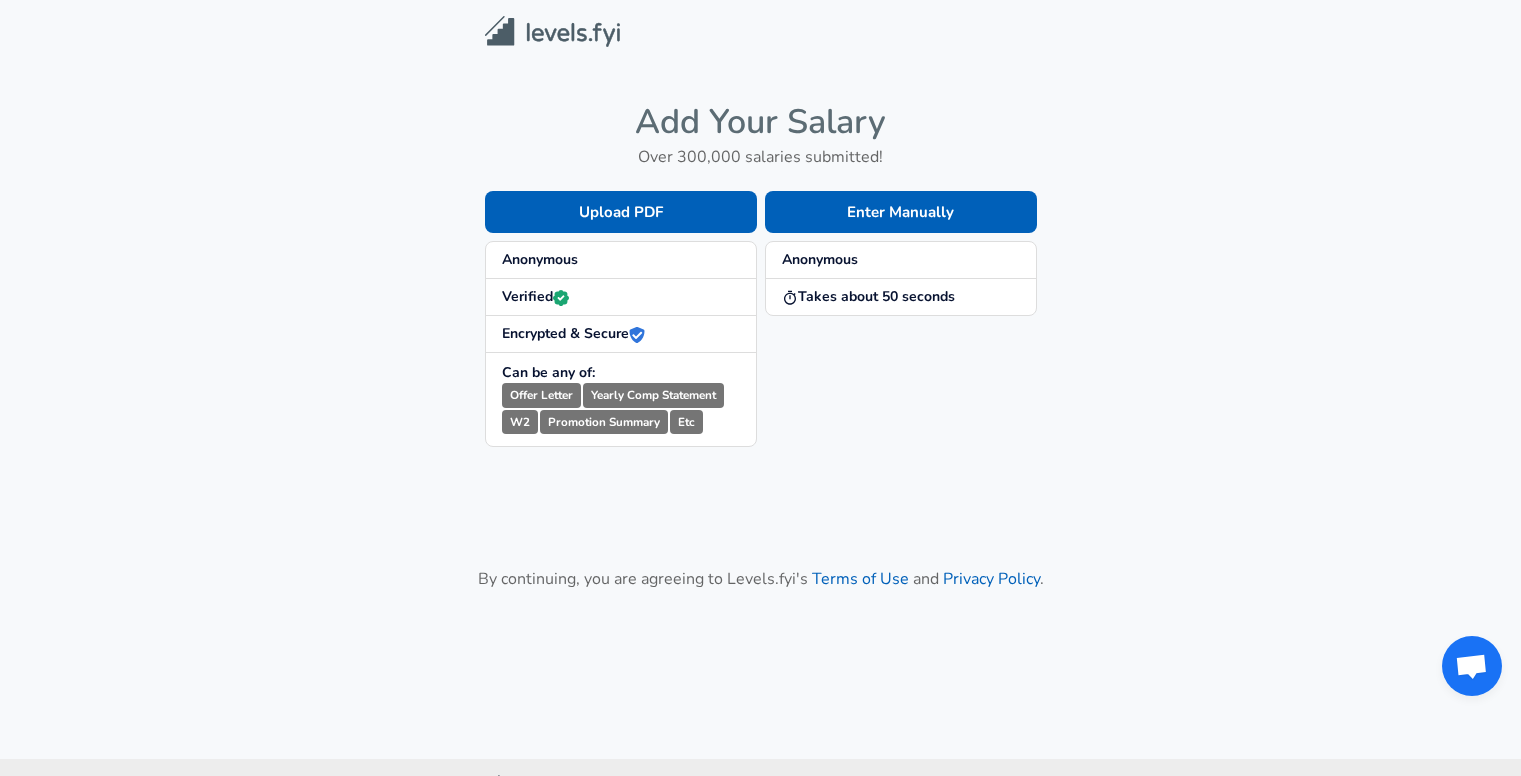 scroll, scrollTop: 0, scrollLeft: 0, axis: both 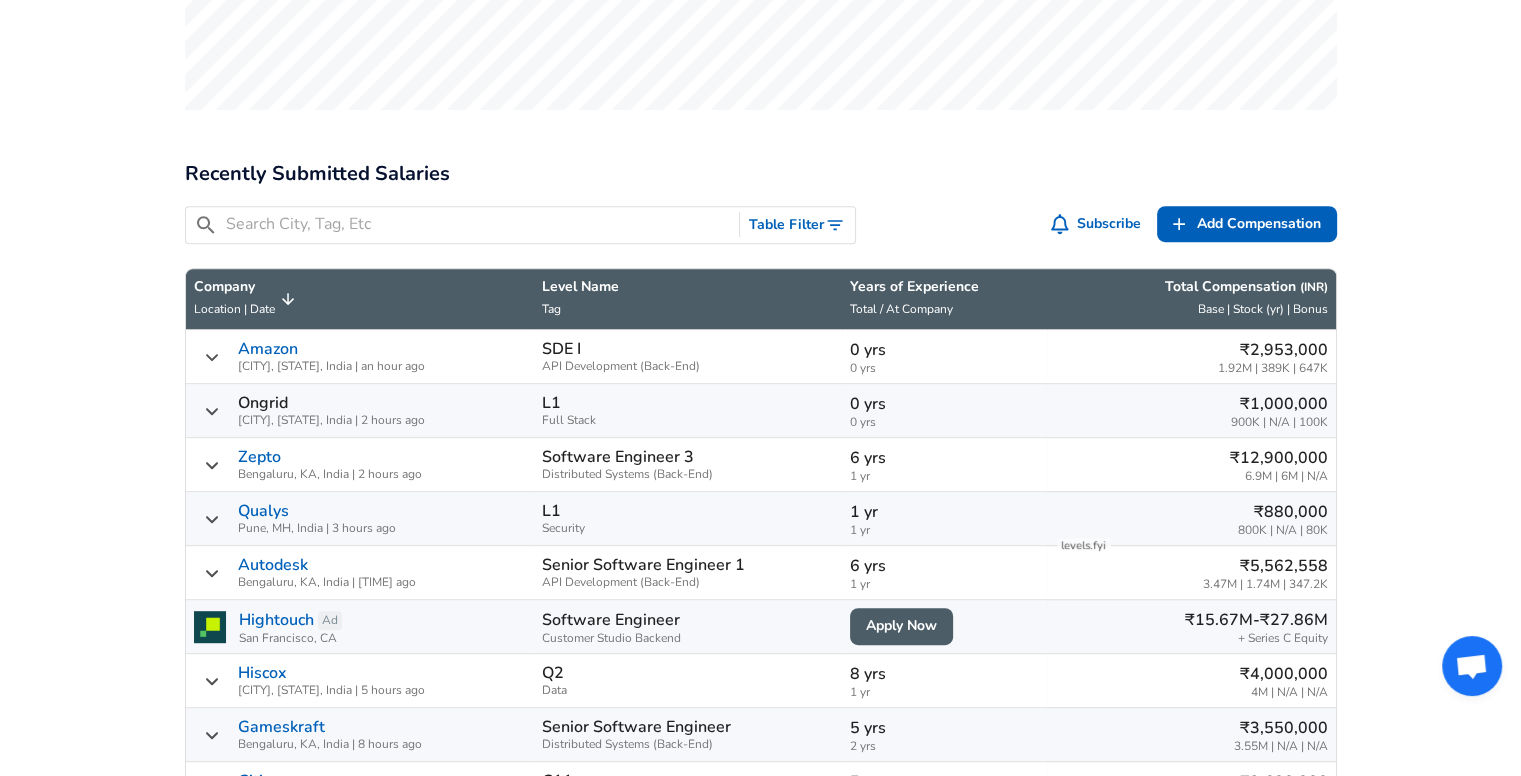 click on "Table Filter" at bounding box center [797, 225] 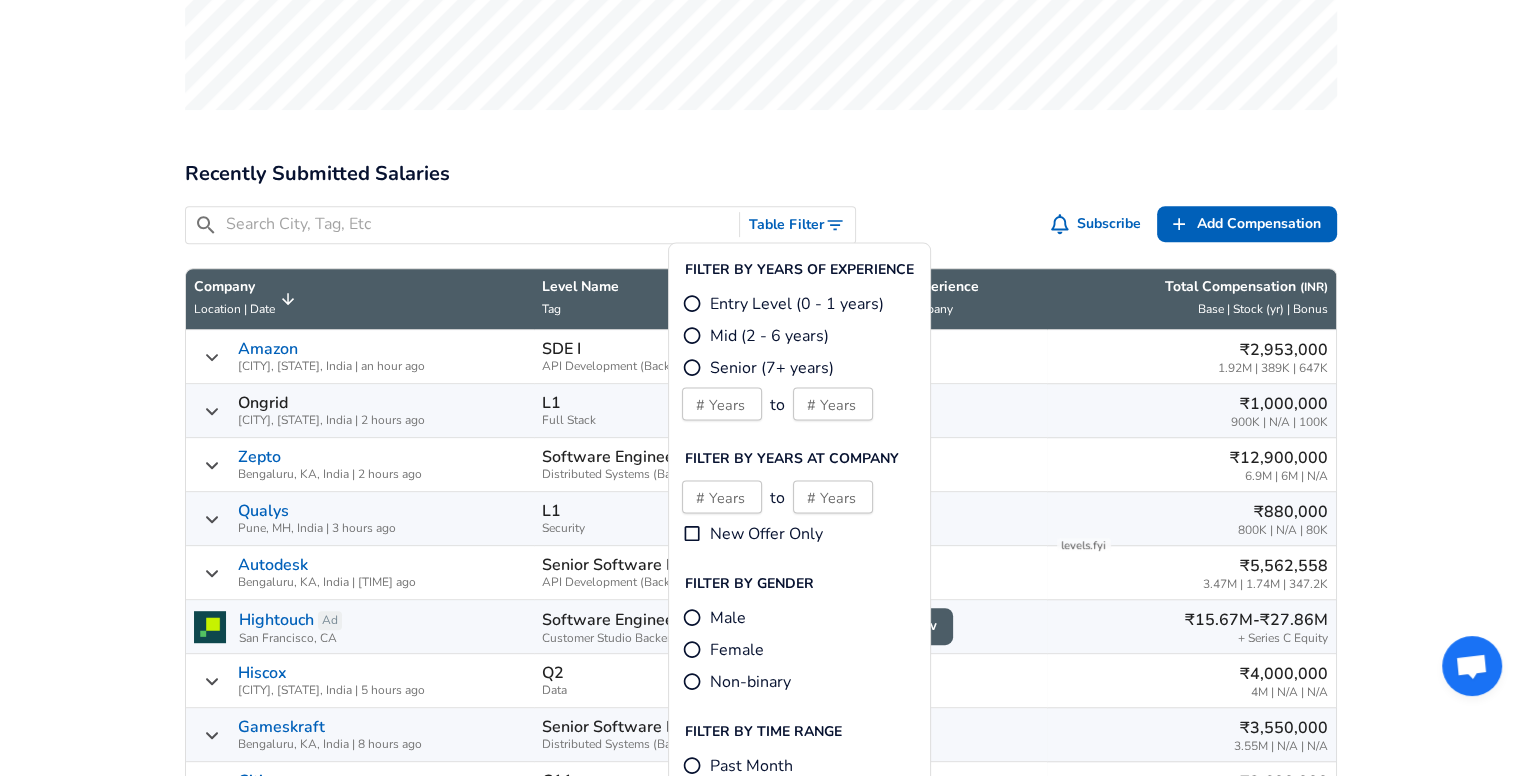 click on "# Years # Years" at bounding box center (722, 403) 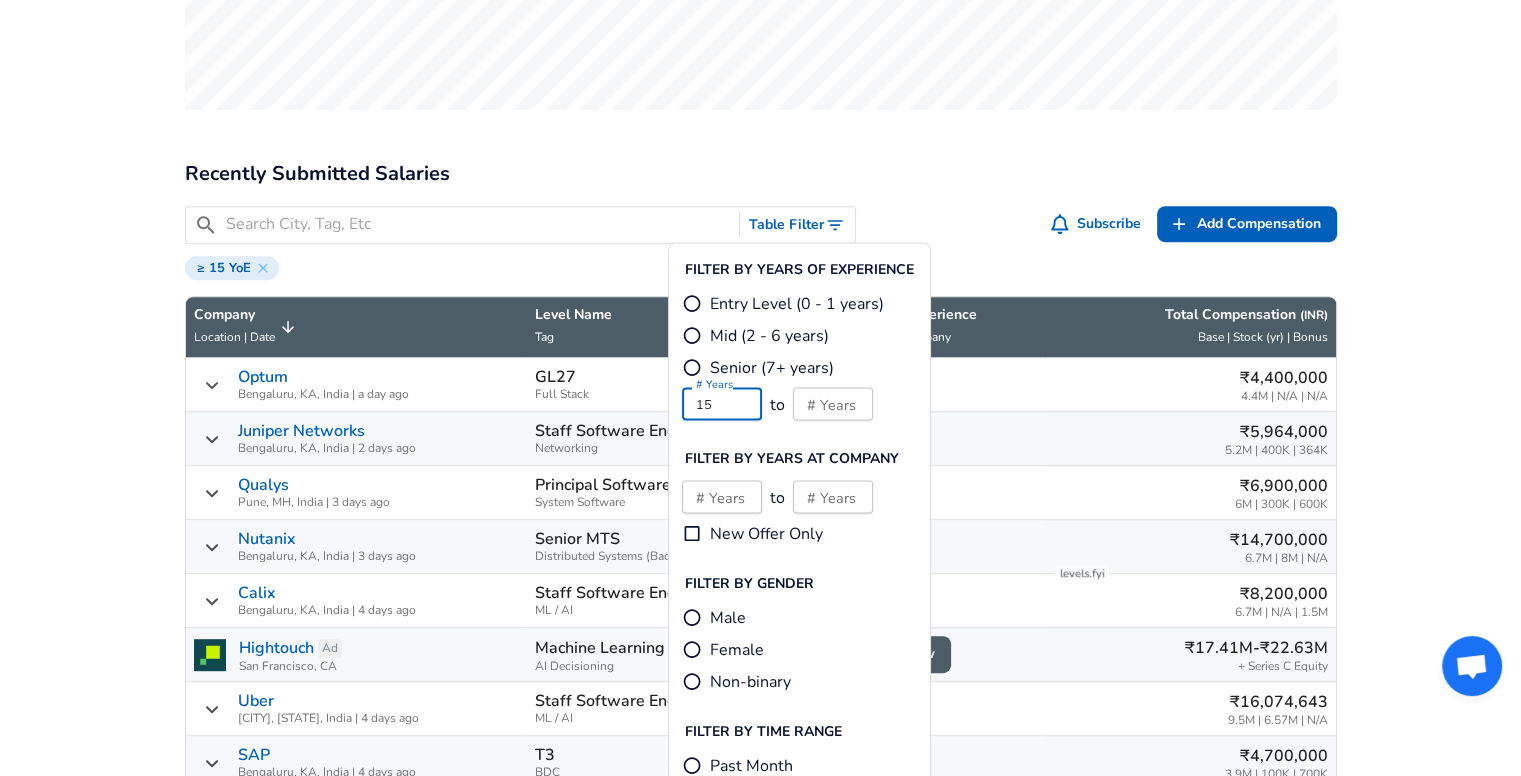 type on "15" 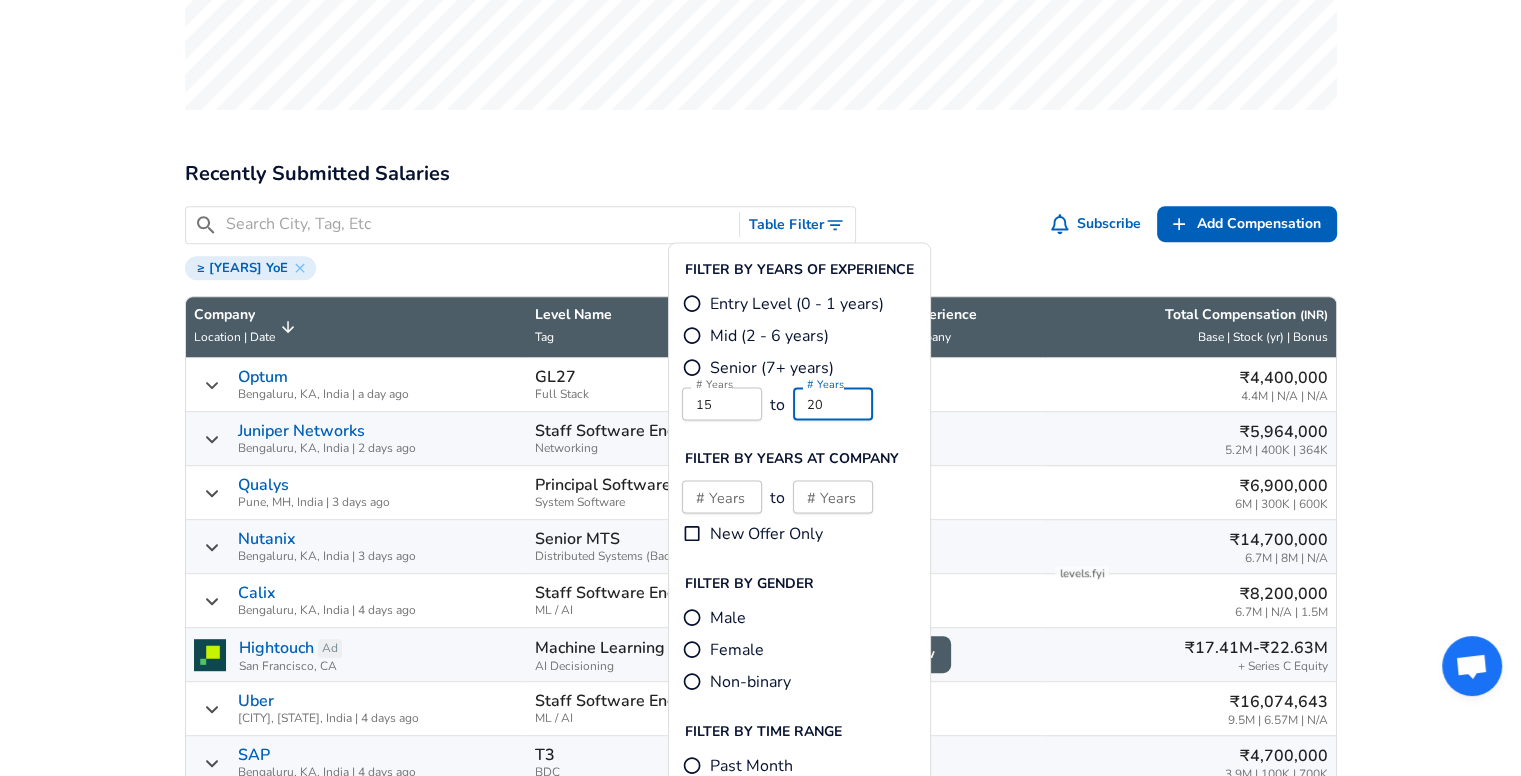 type on "20" 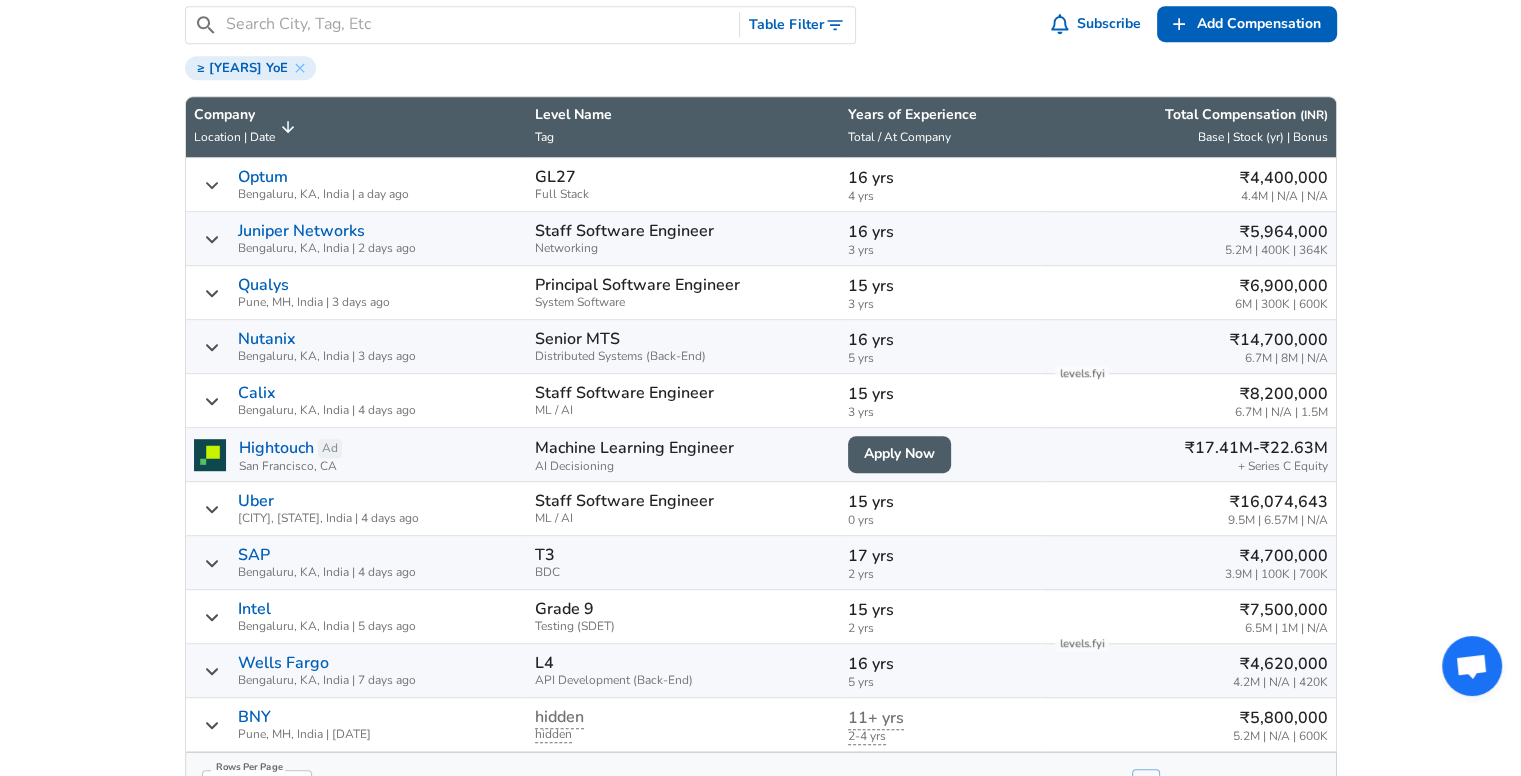 scroll, scrollTop: 1147, scrollLeft: 0, axis: vertical 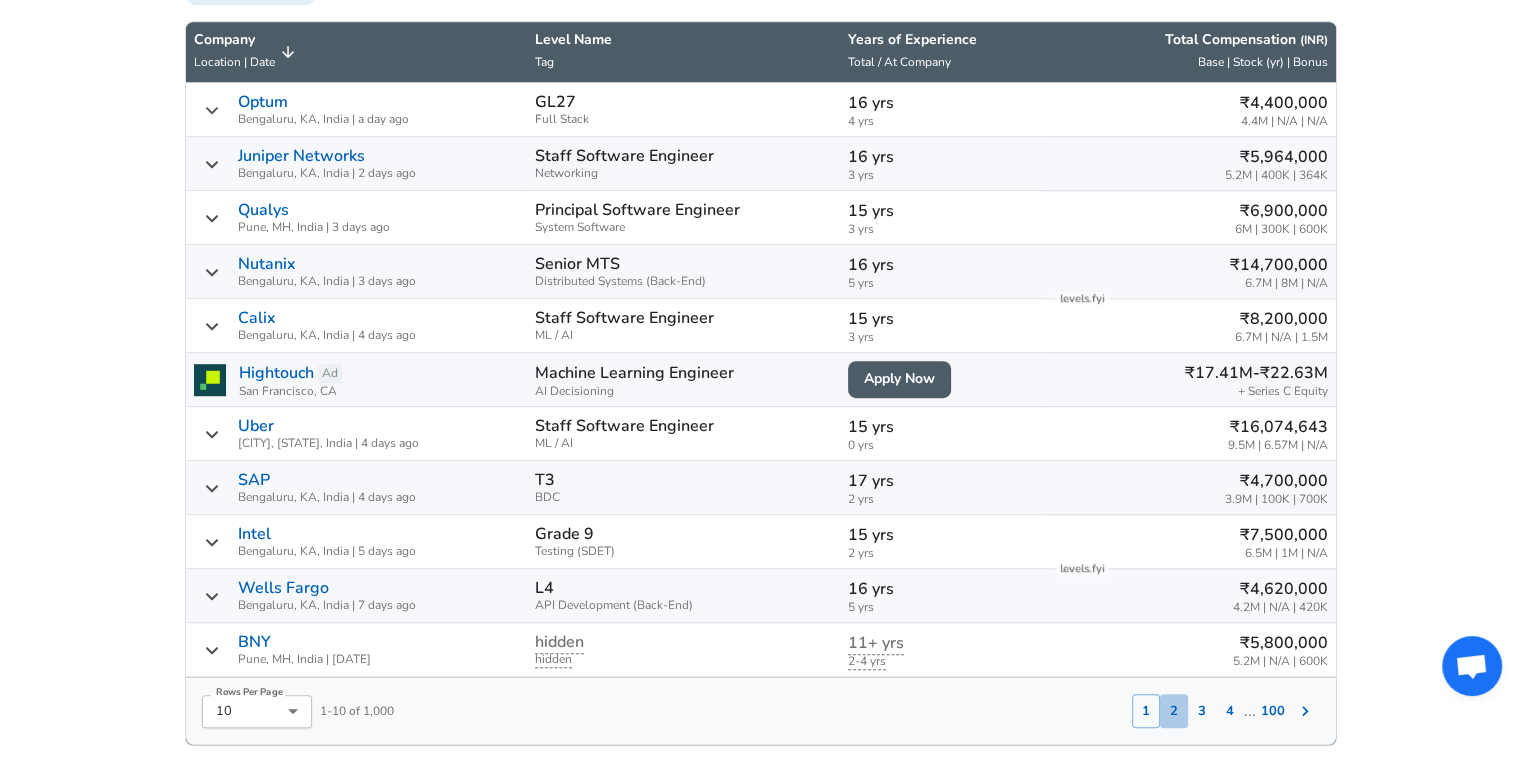click on "2" at bounding box center [1174, 711] 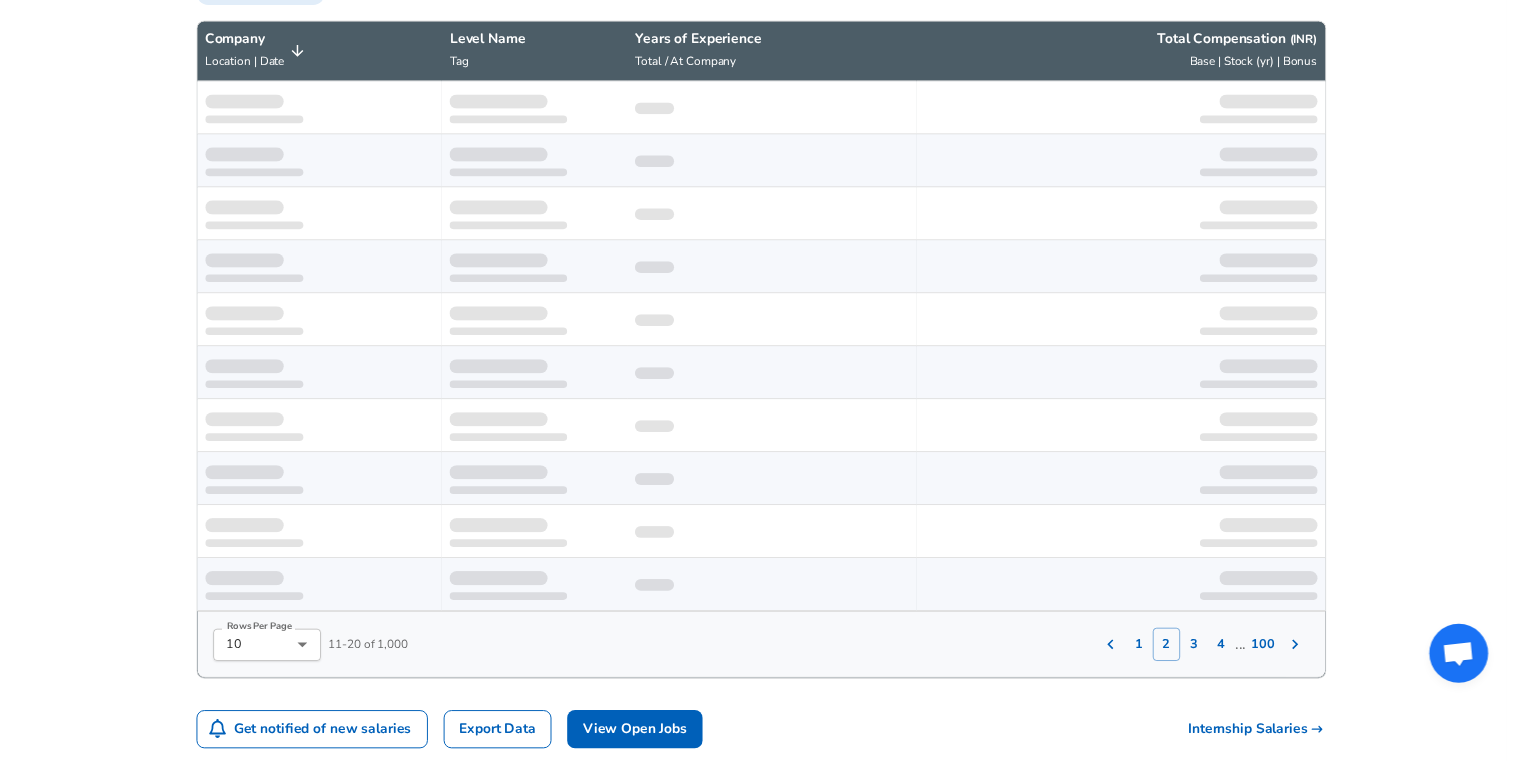 scroll, scrollTop: 1151, scrollLeft: 0, axis: vertical 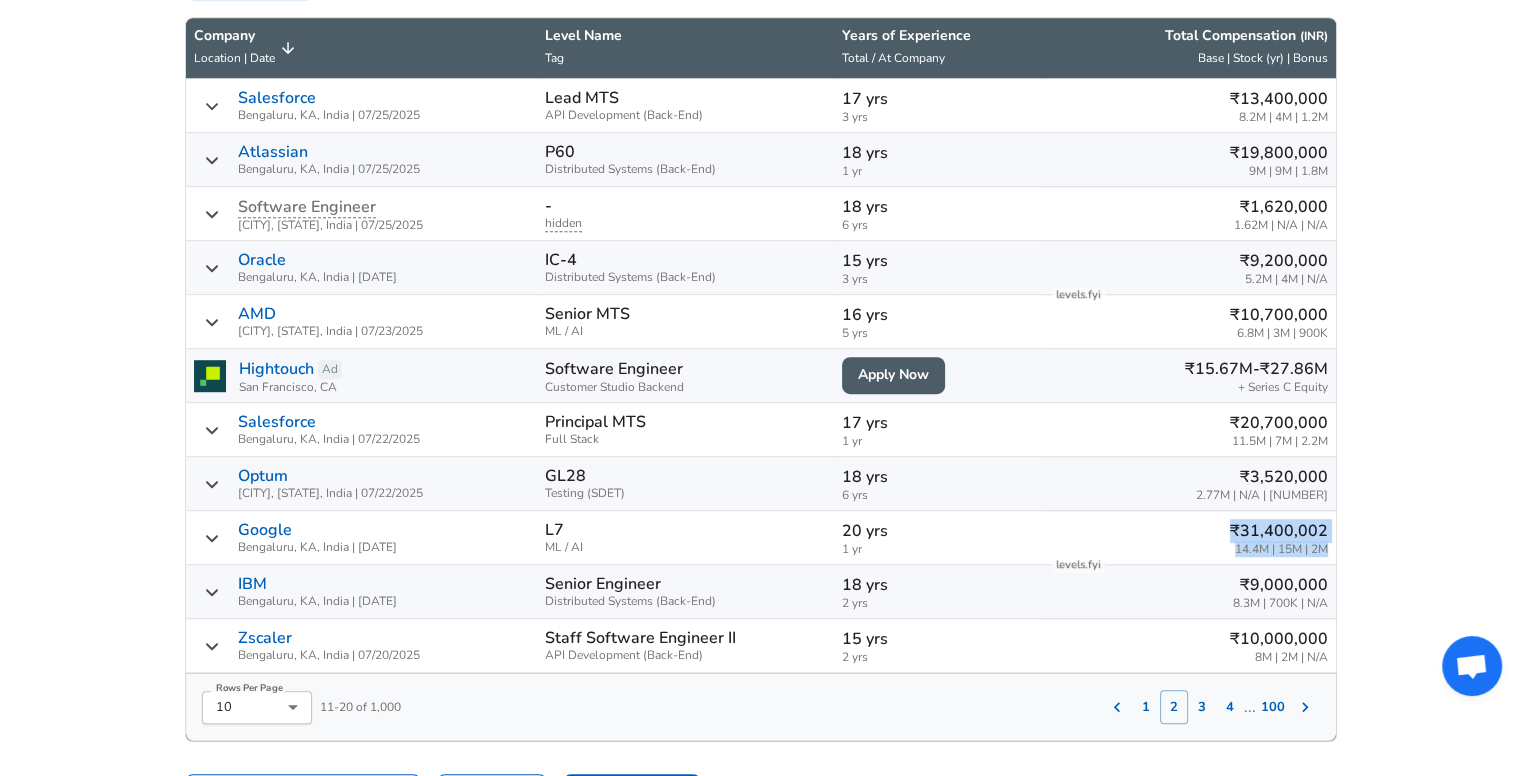 drag, startPoint x: 1216, startPoint y: 525, endPoint x: 1293, endPoint y: 542, distance: 78.854294 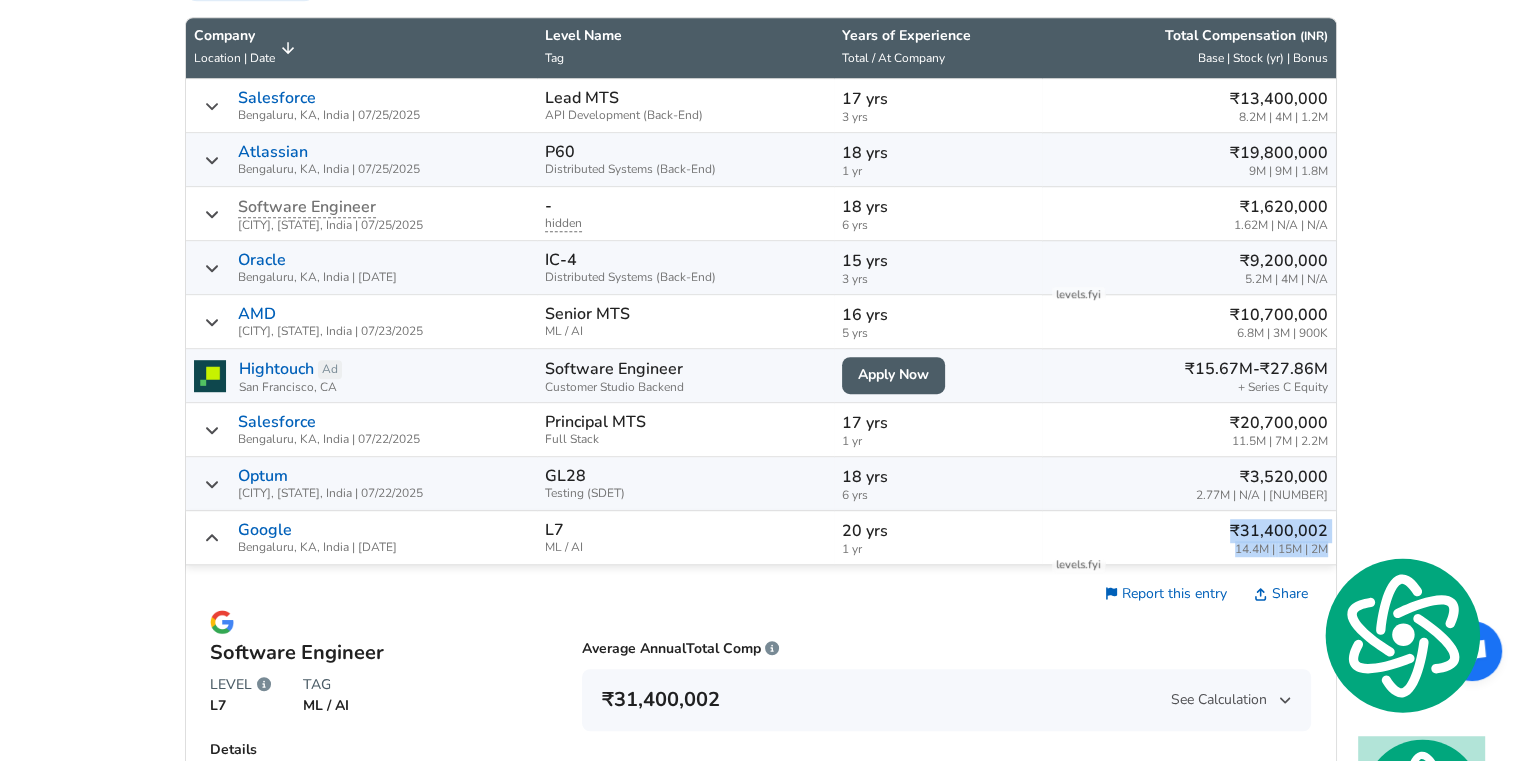 copy on "₹31,400,002 14.4M   |   15M   |   2M" 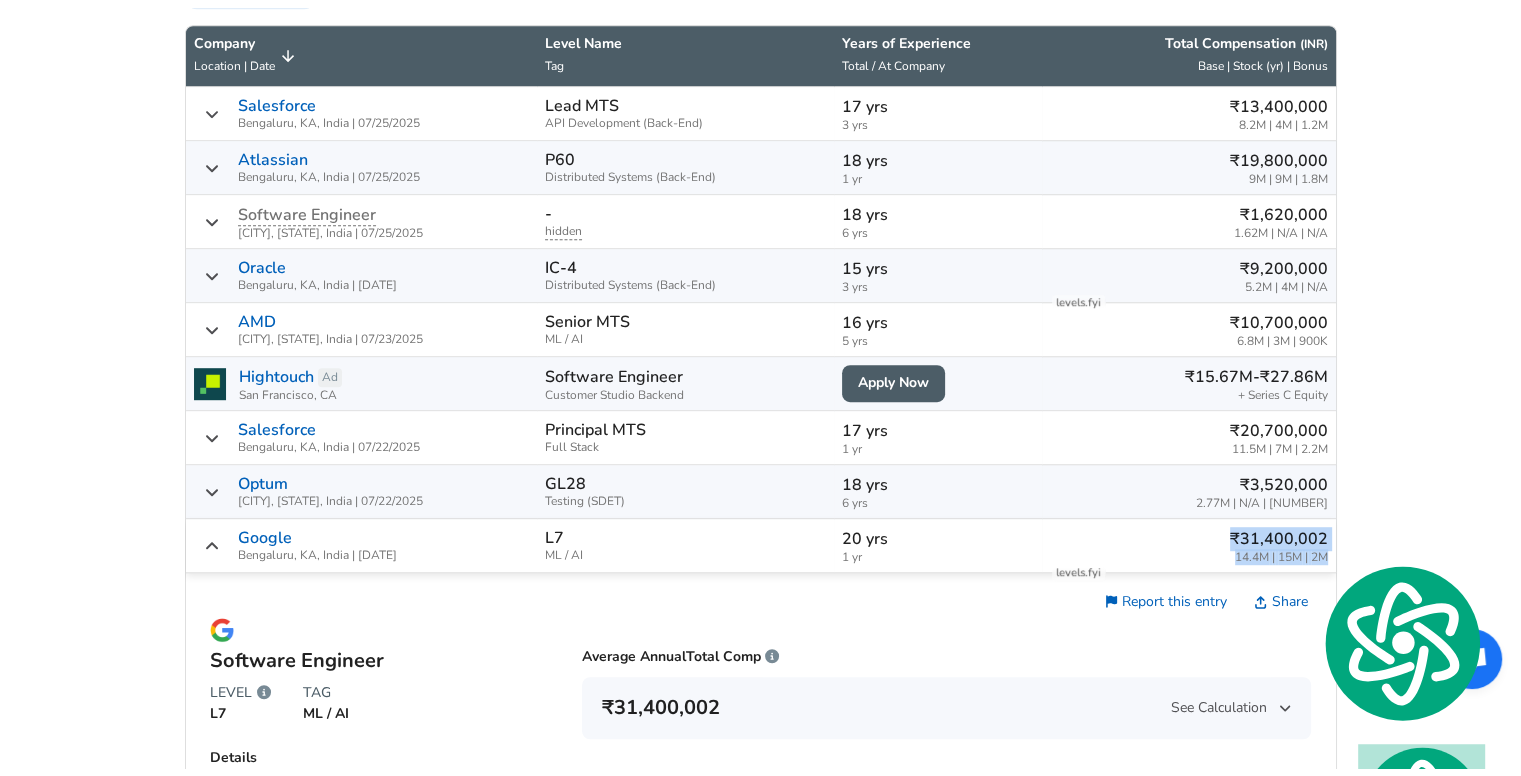 scroll, scrollTop: 1199, scrollLeft: 0, axis: vertical 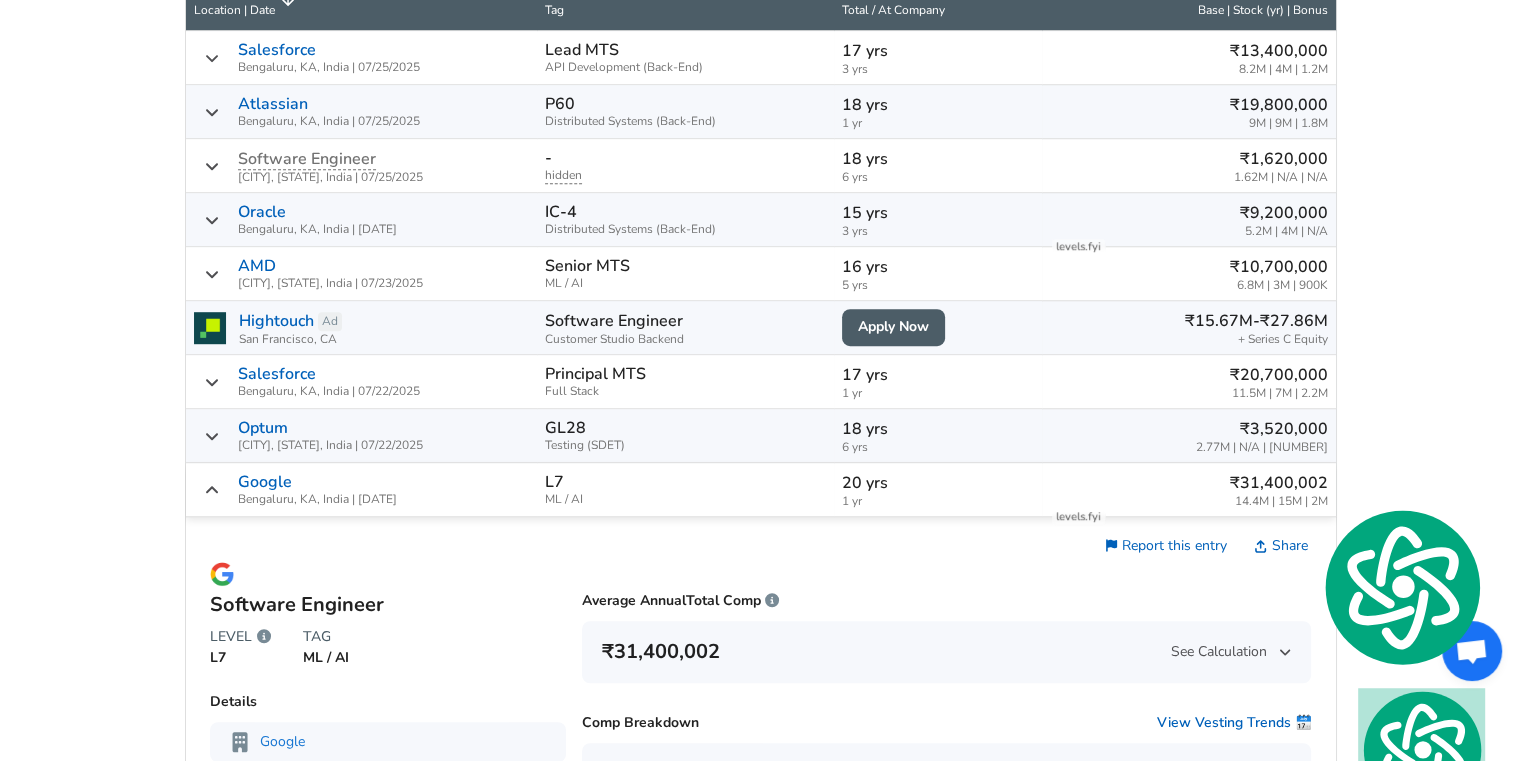 click on "[CURRENCY] [NUMBER] | [NUMBER] | [NUMBER] Atlassian Bengaluru, KA, India | [DATE] P60 Distributed Systems (Back-End) 18 yrs 1 yr [CURRENCY] [NUMBER] | [NUMBER] | [NUMBER] Software Engineer Ludhiana, PB, India | [DATE] - hidden 18 yrs 6" at bounding box center [761, 625] 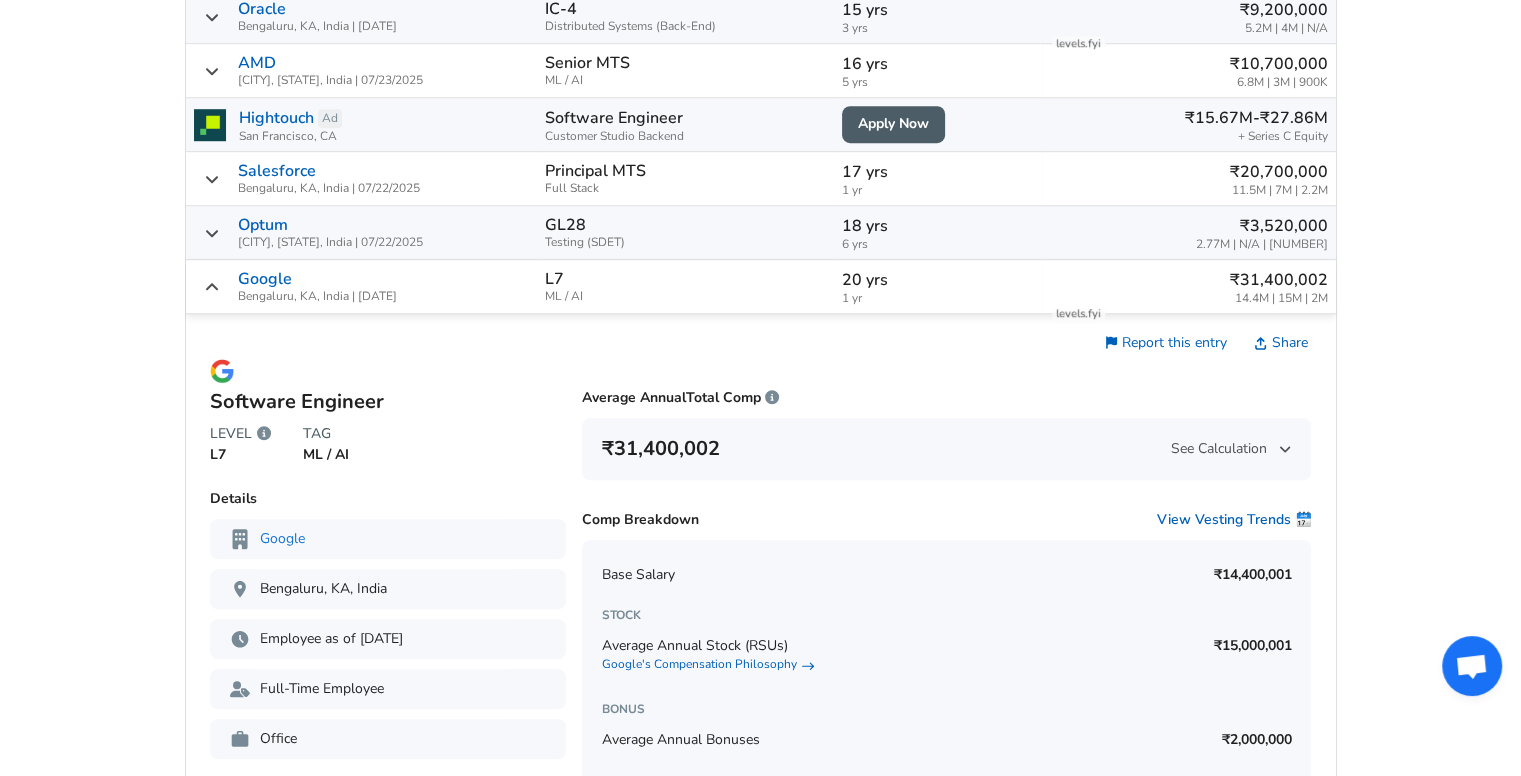 scroll, scrollTop: 1397, scrollLeft: 0, axis: vertical 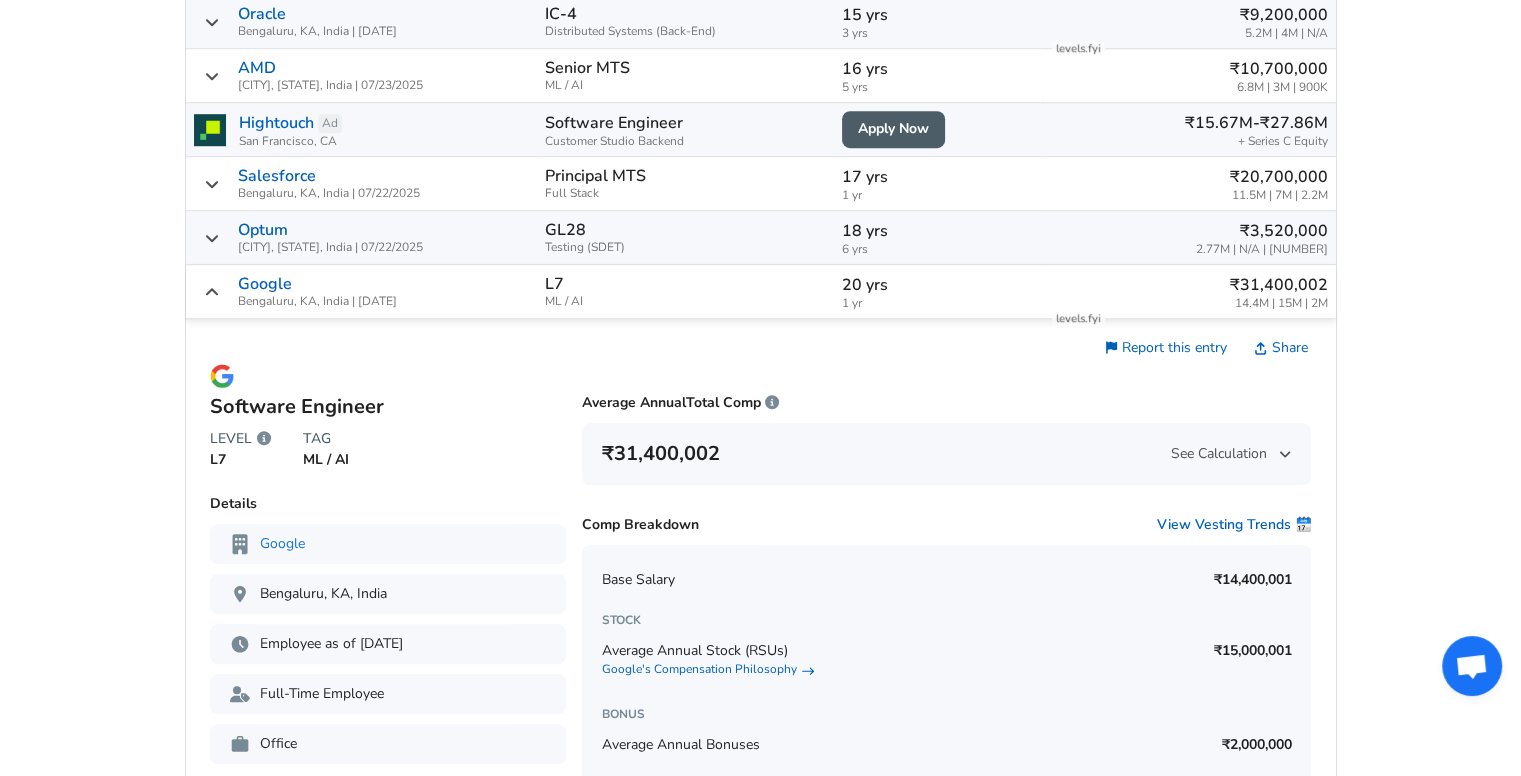 click 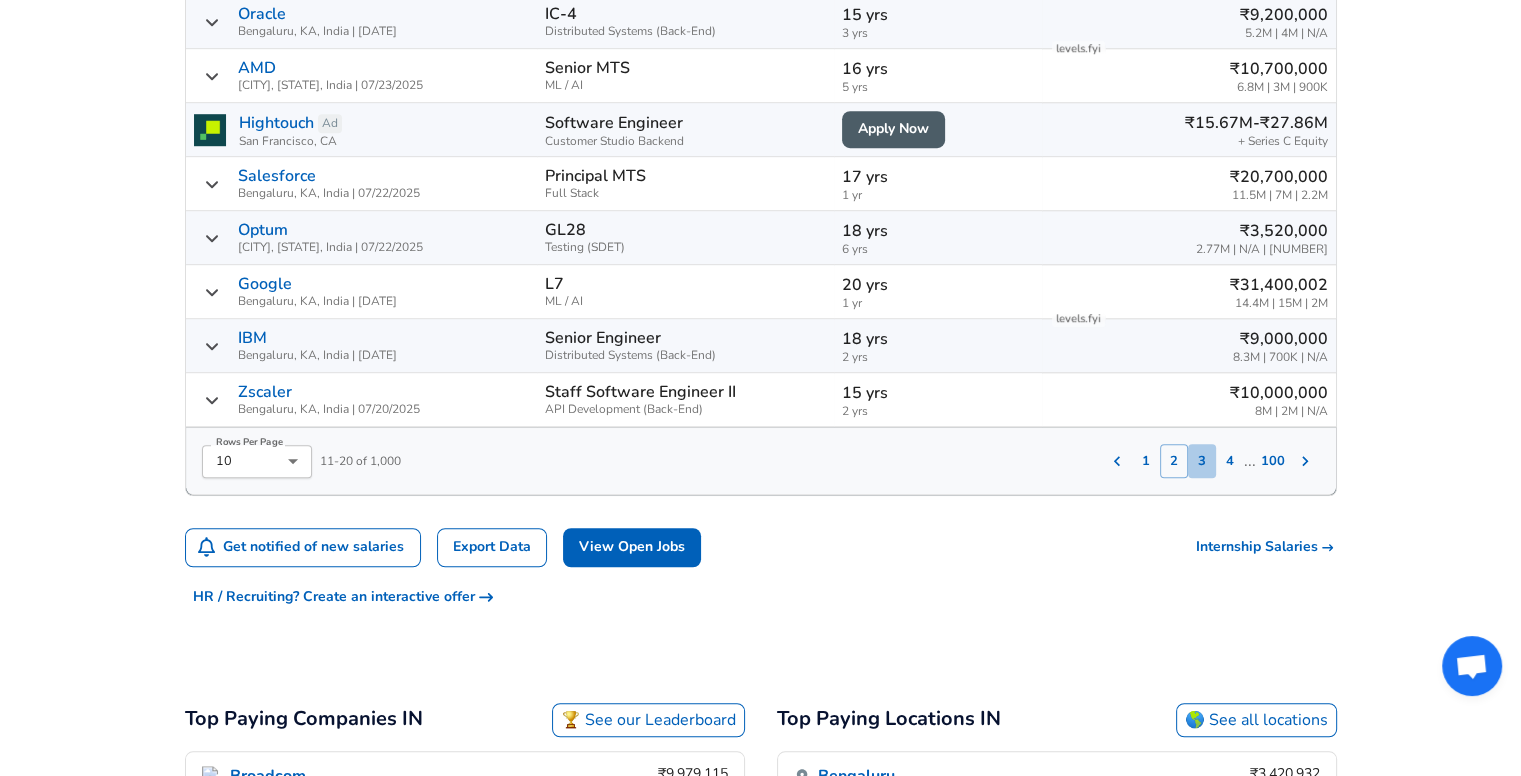 click on "3" at bounding box center (1202, 461) 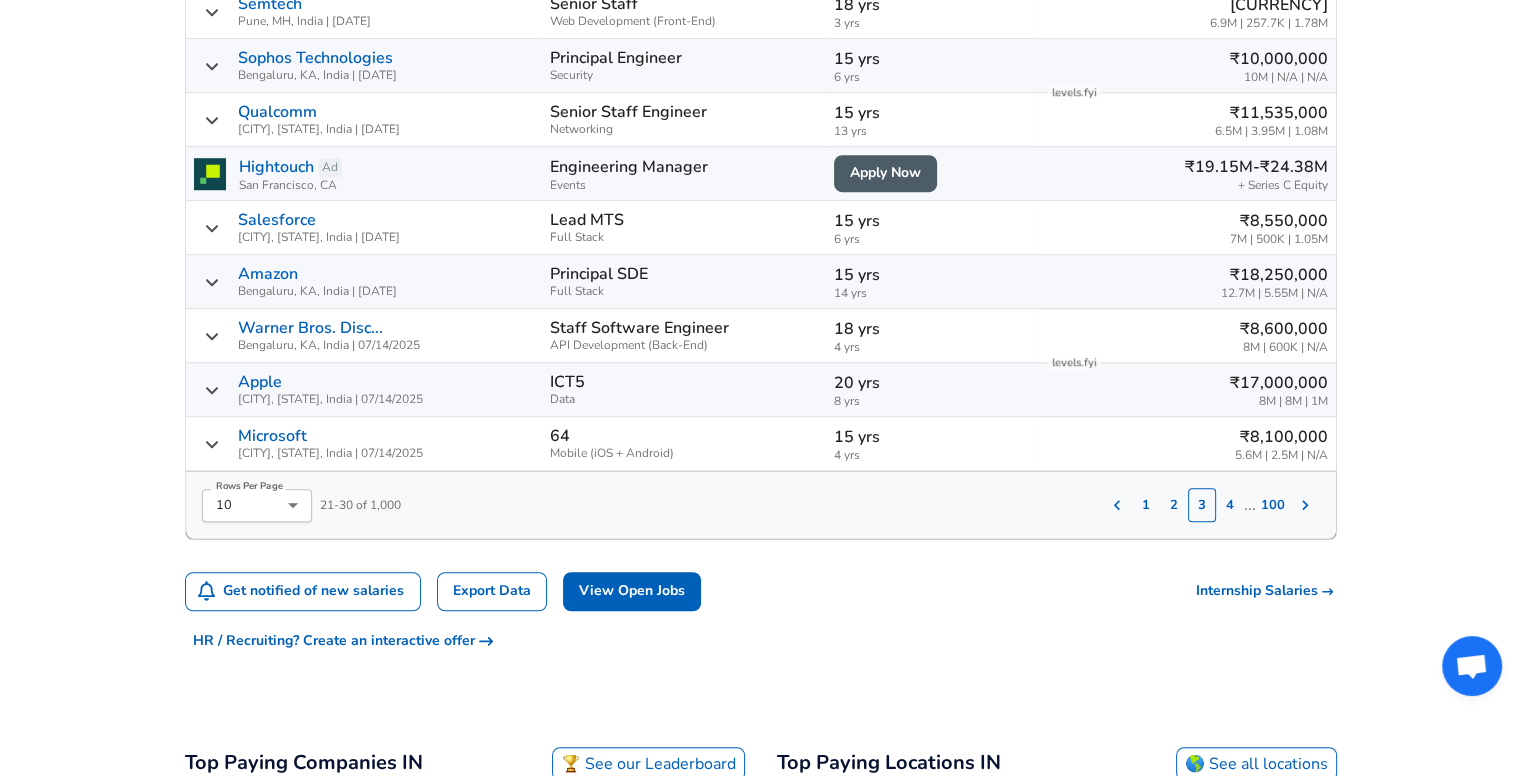 scroll, scrollTop: 1356, scrollLeft: 0, axis: vertical 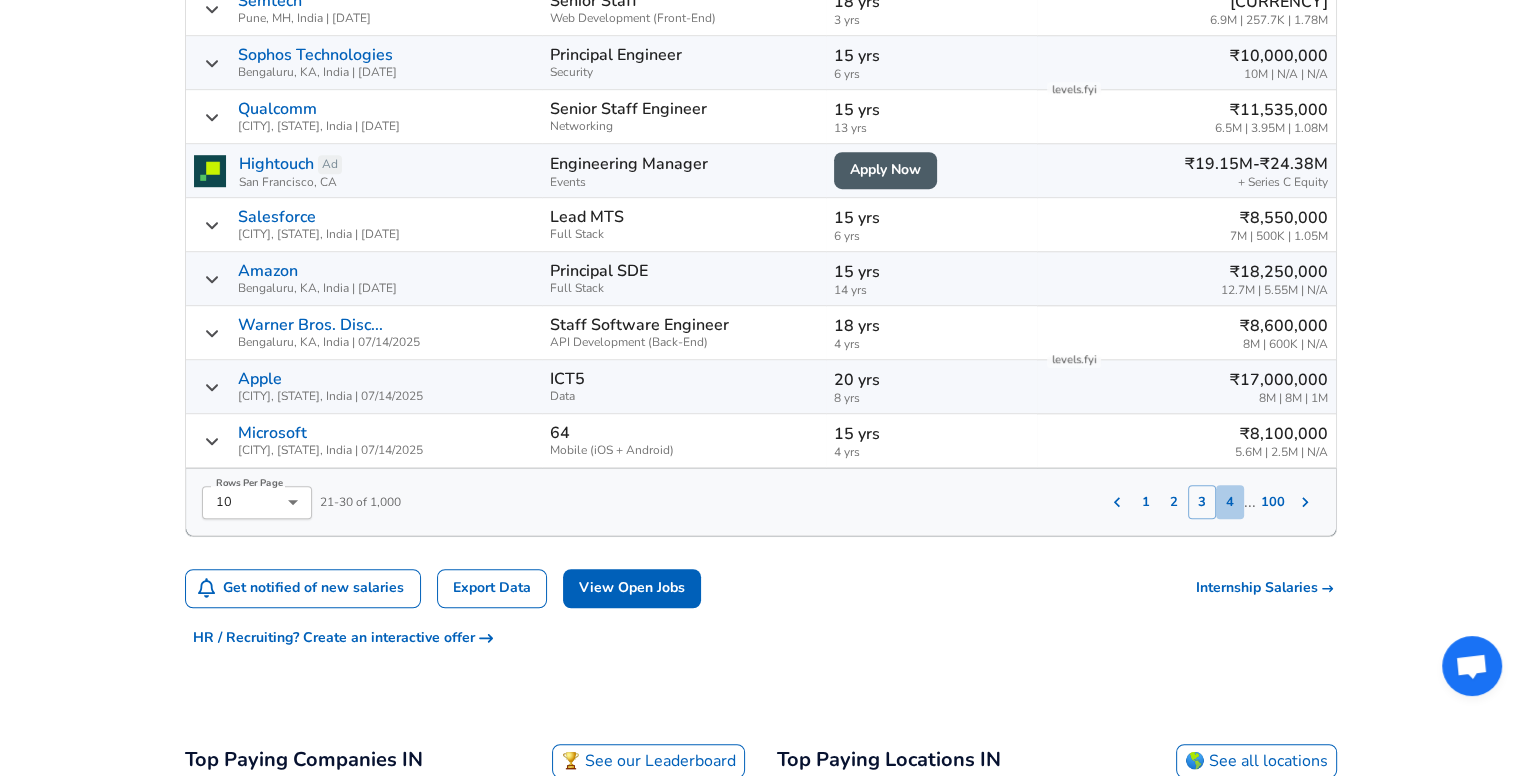click on "4" at bounding box center (1230, 502) 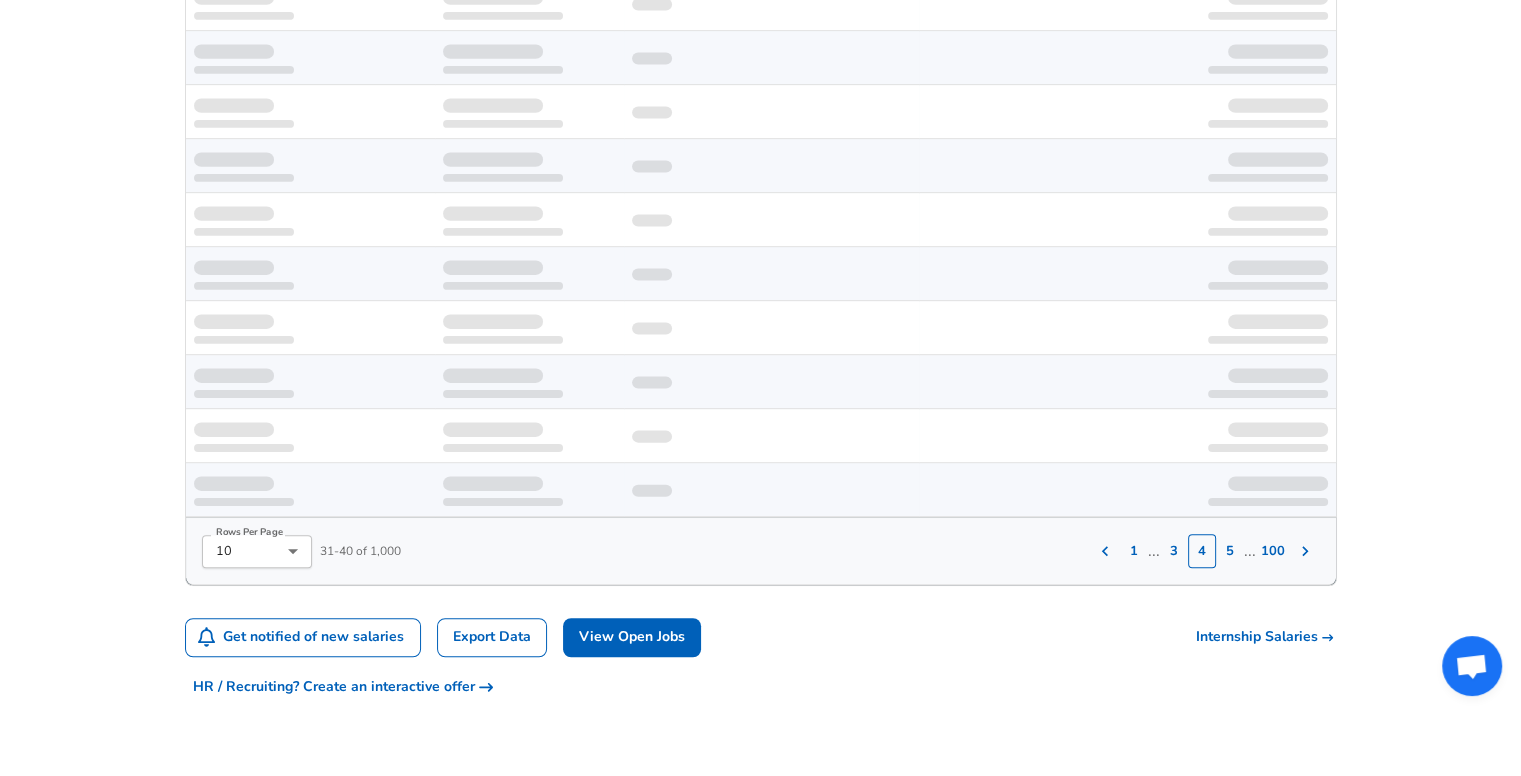 scroll, scrollTop: 1151, scrollLeft: 0, axis: vertical 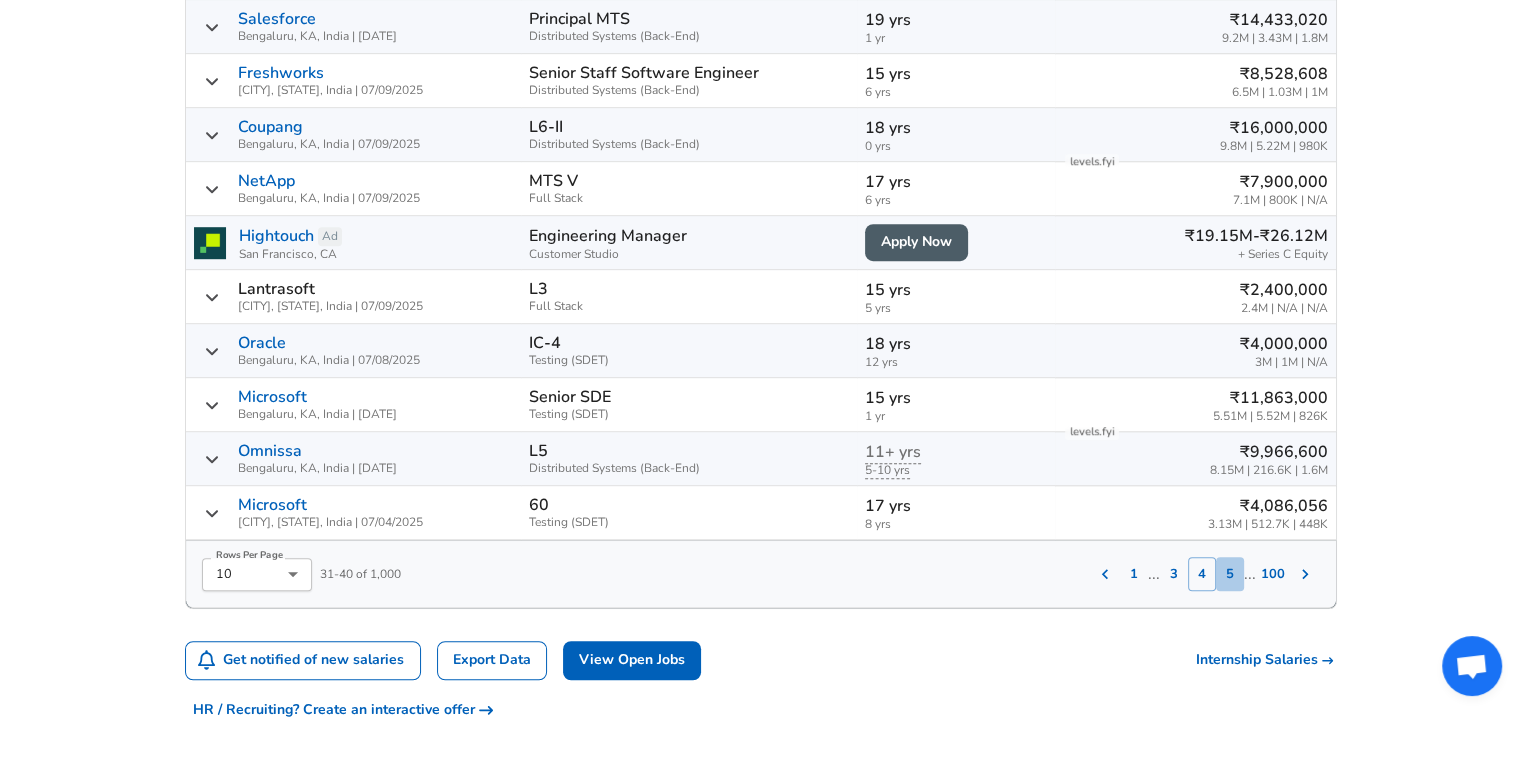 click on "5" at bounding box center (1230, 574) 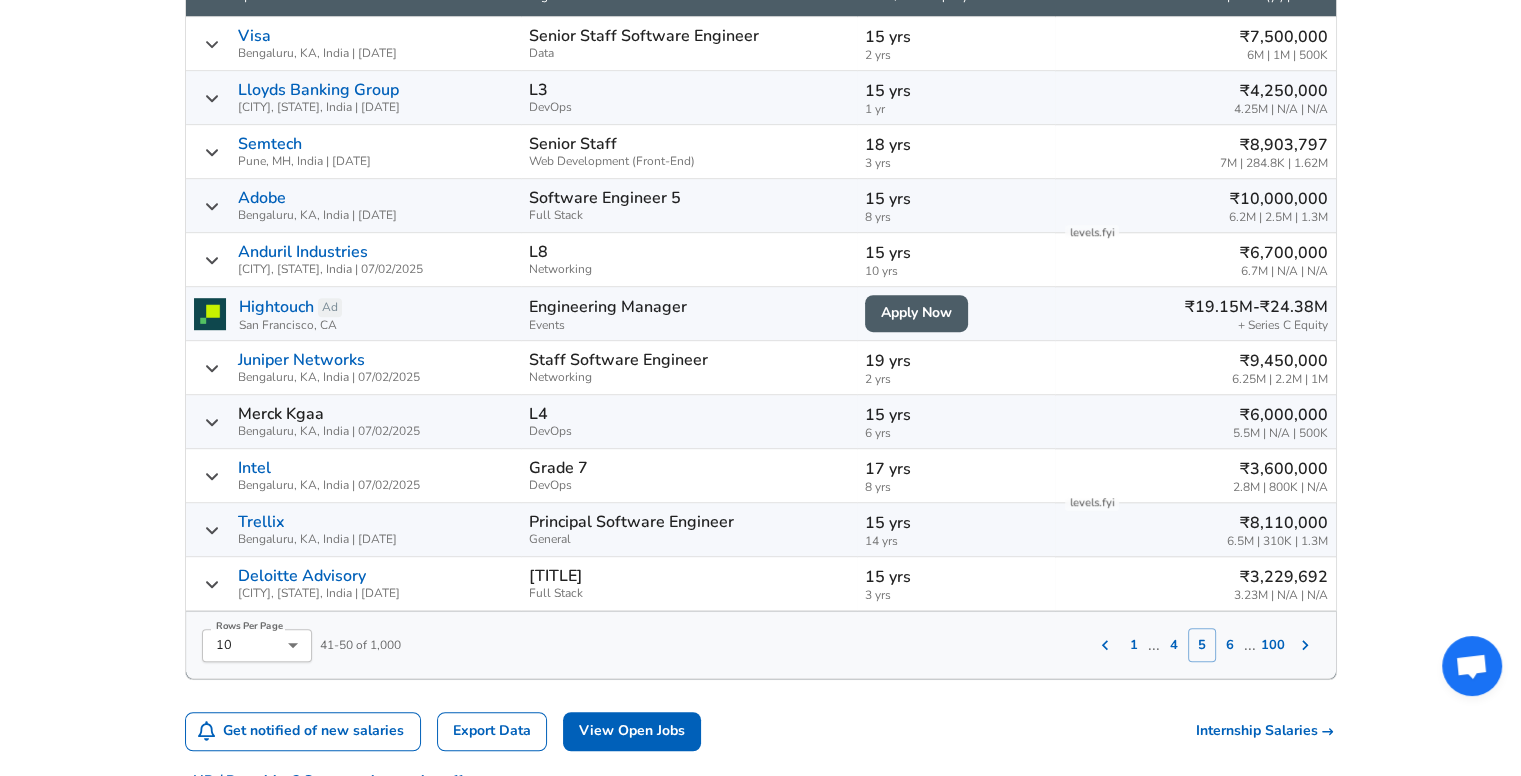 scroll, scrollTop: 1214, scrollLeft: 0, axis: vertical 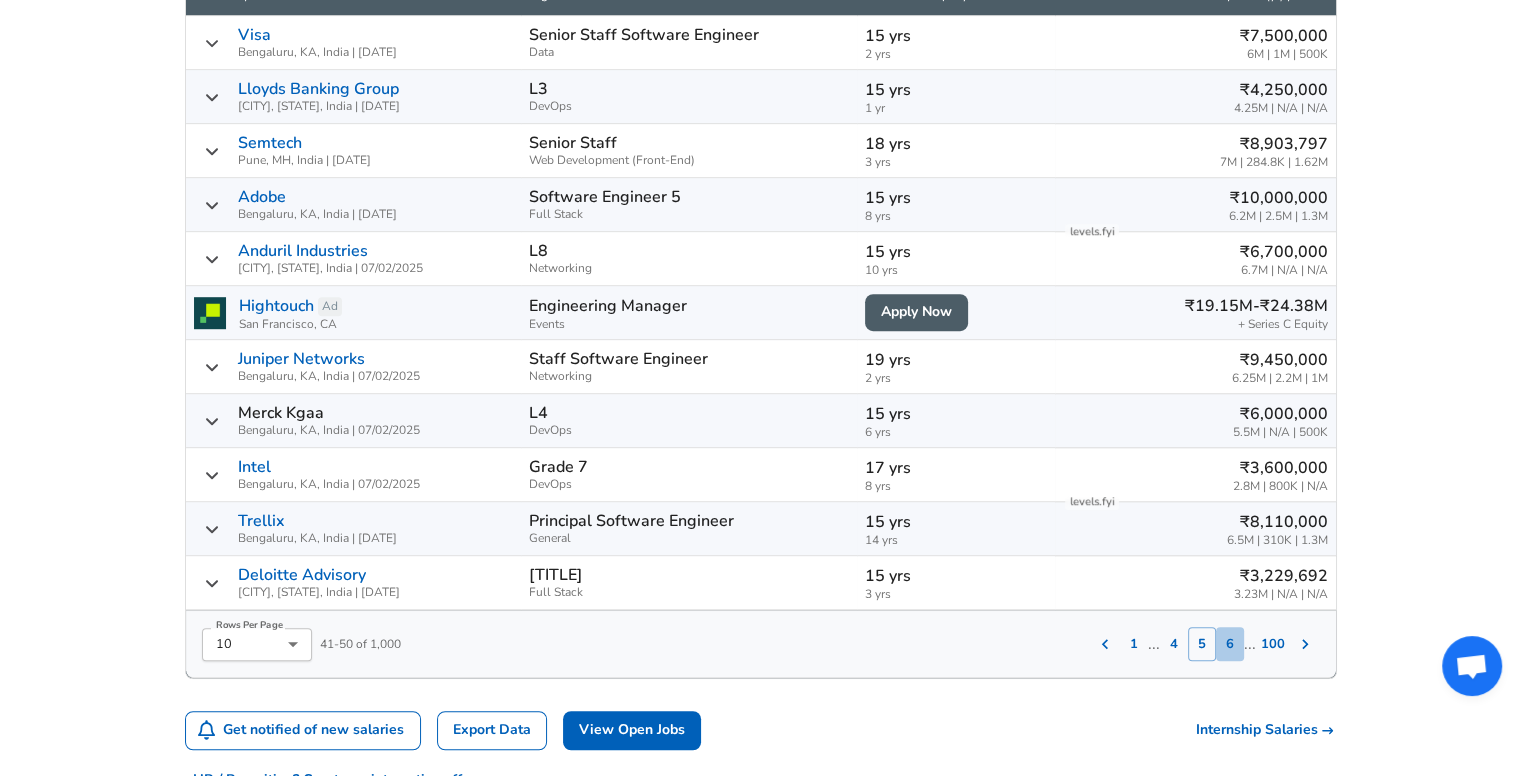 click on "6" at bounding box center [1230, 644] 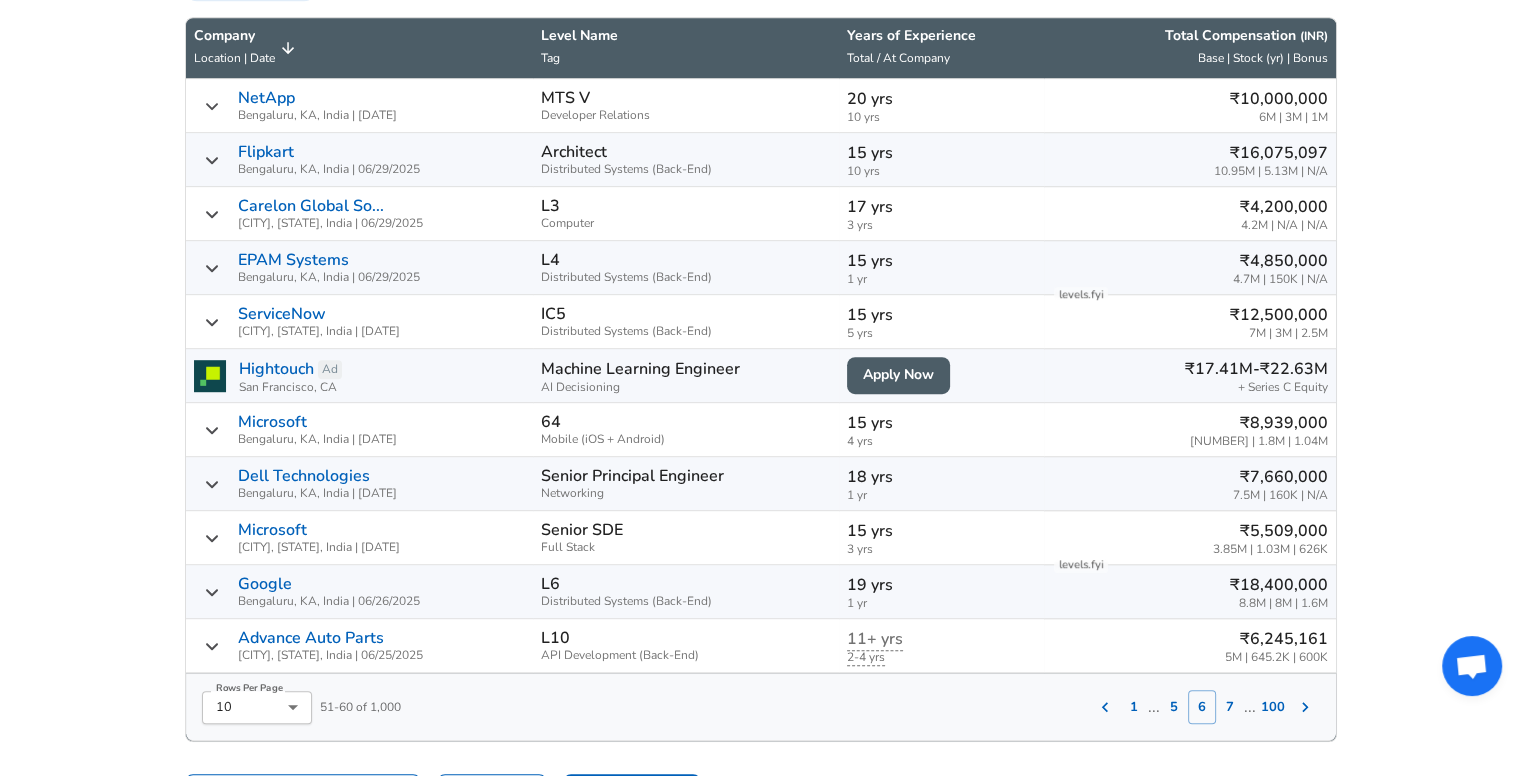scroll, scrollTop: 1209, scrollLeft: 0, axis: vertical 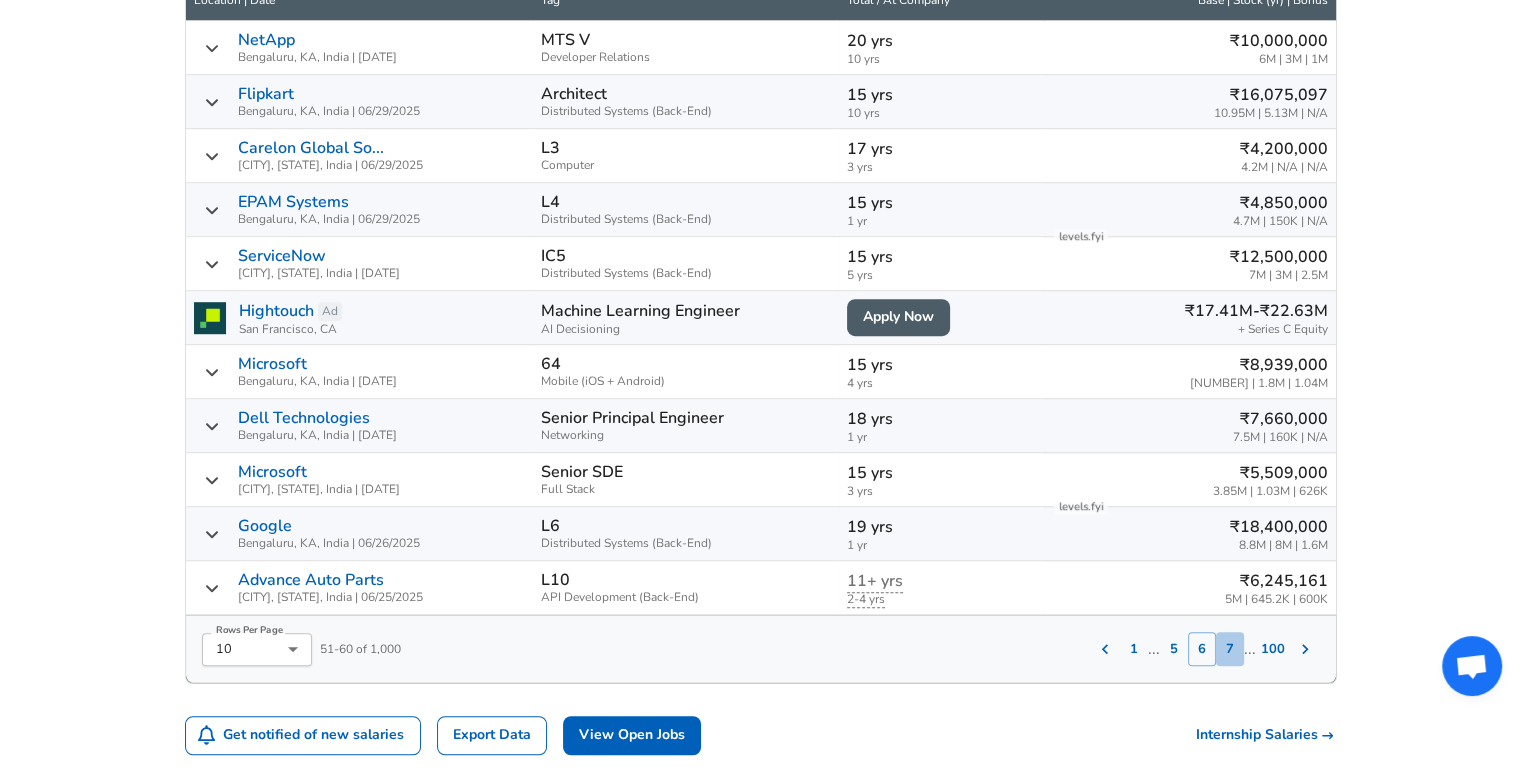 click on "7" at bounding box center (1230, 649) 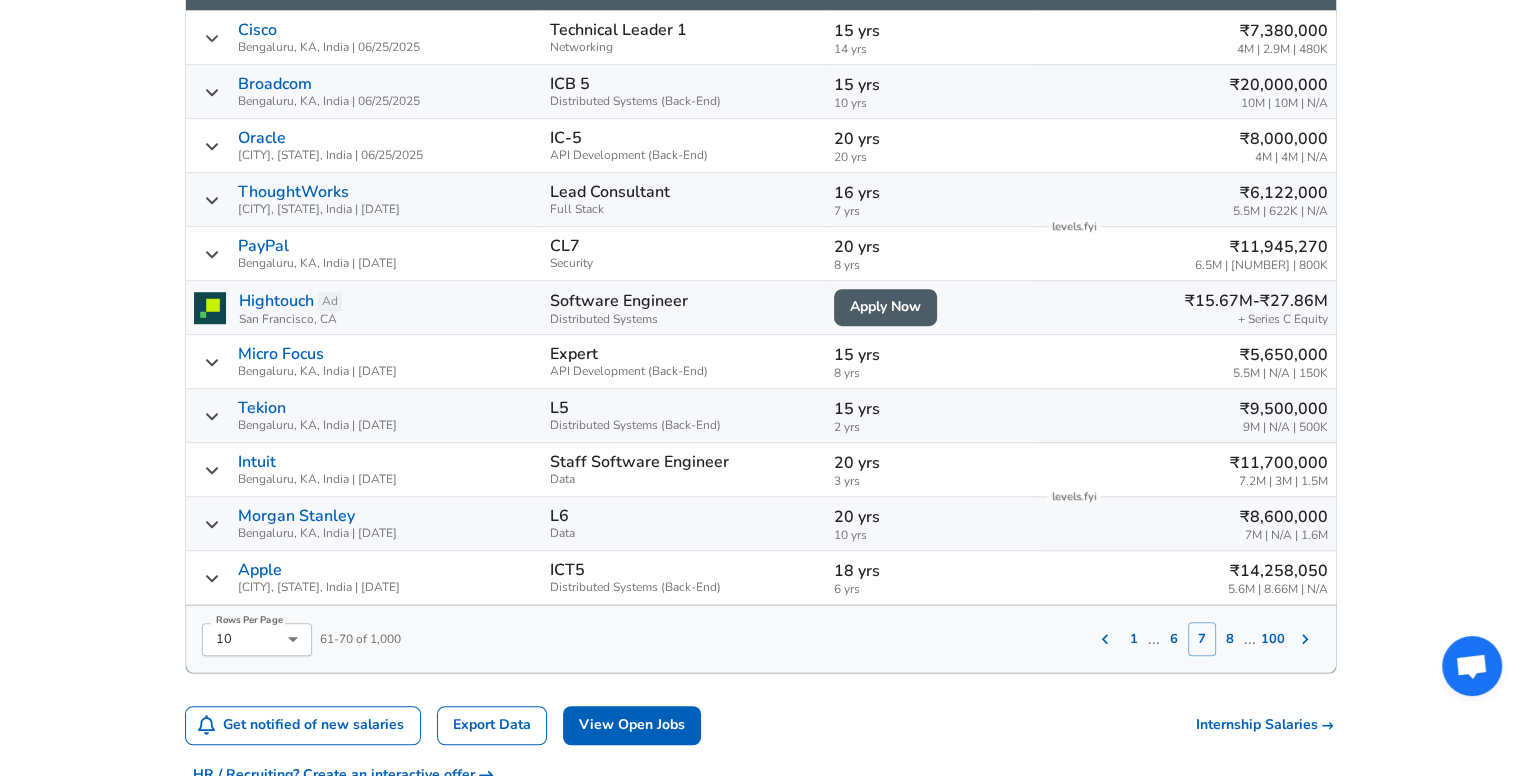 scroll, scrollTop: 1221, scrollLeft: 0, axis: vertical 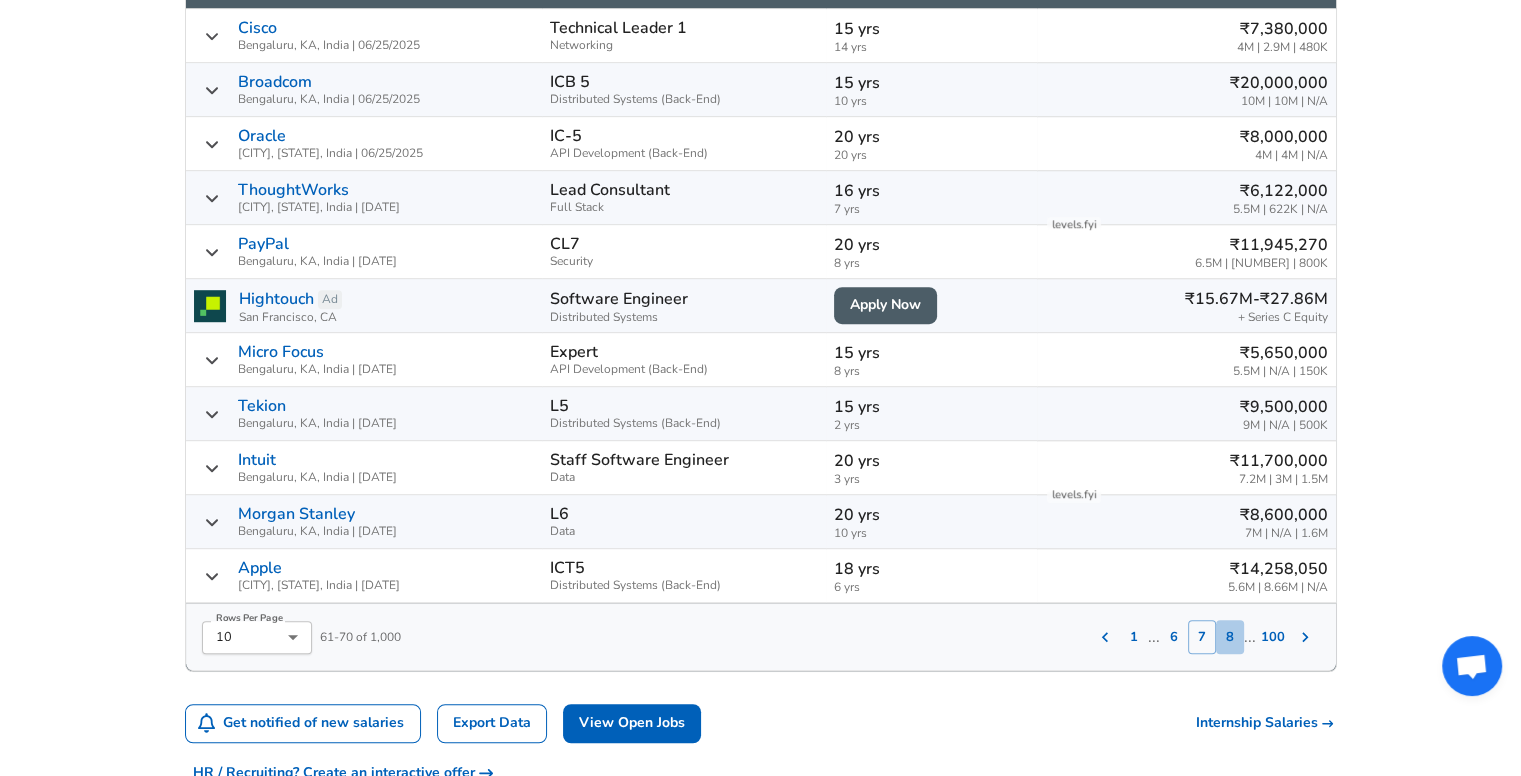 click on "8" at bounding box center [1230, 637] 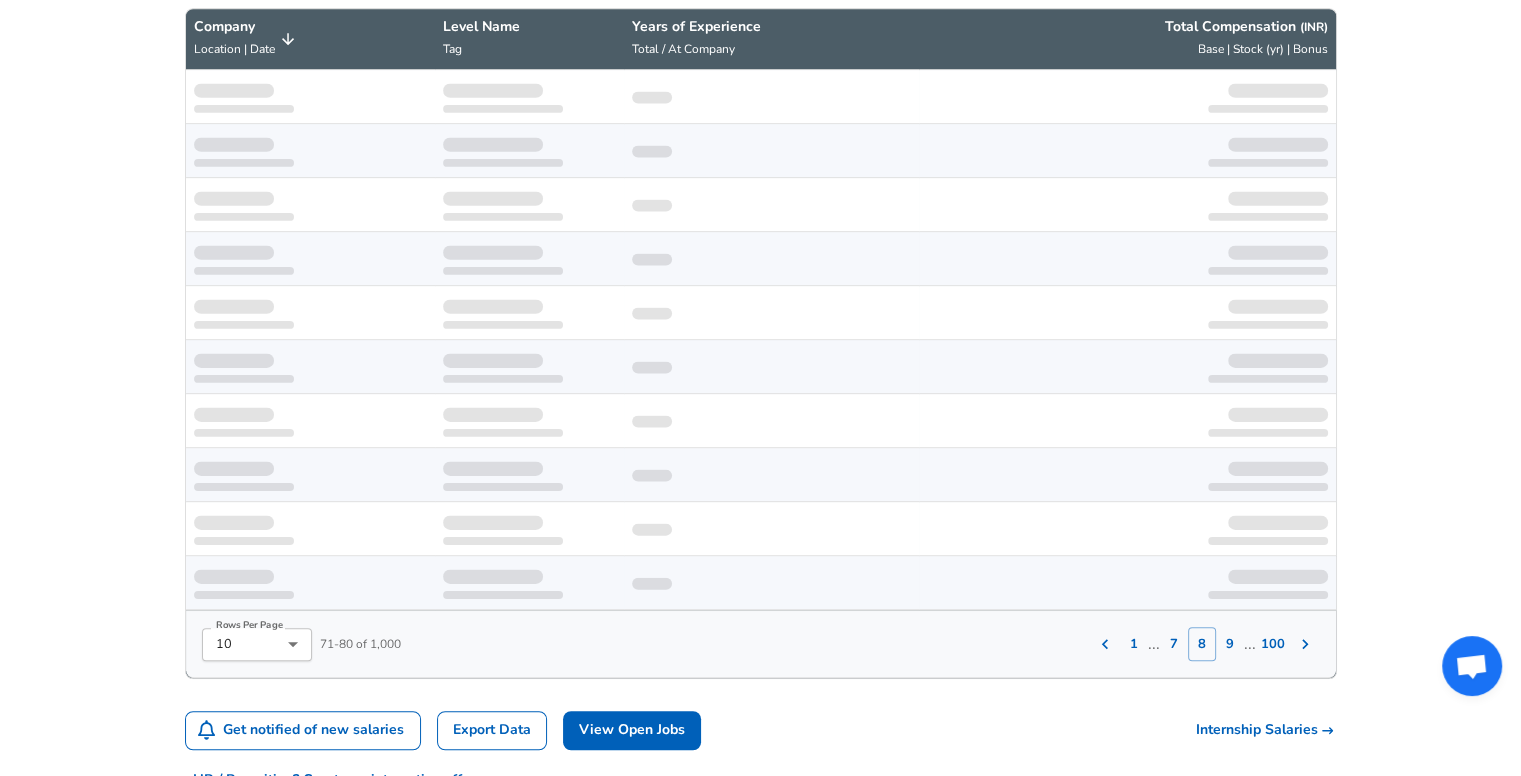 scroll, scrollTop: 1151, scrollLeft: 0, axis: vertical 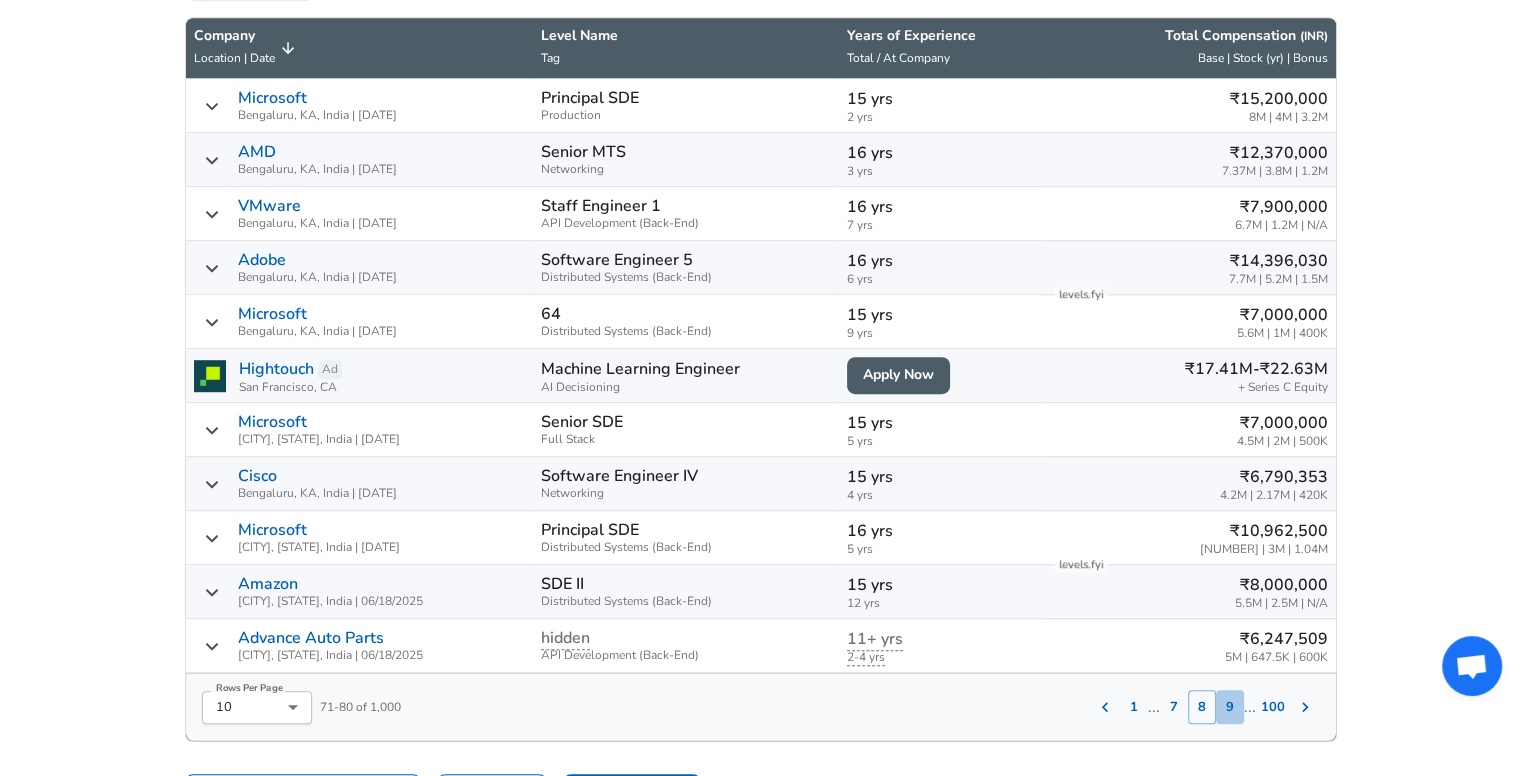click on "9" at bounding box center (1230, 707) 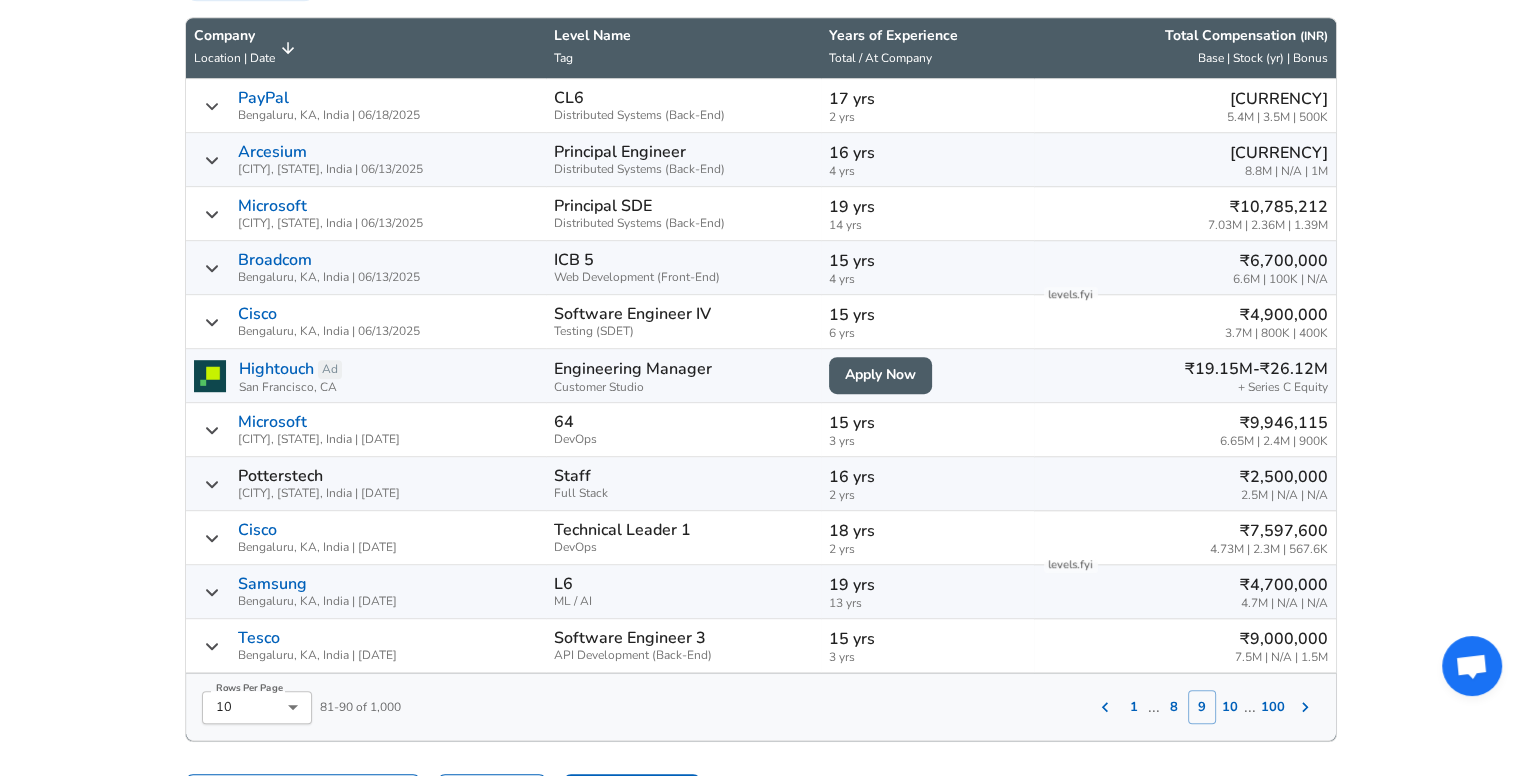 click on "10" at bounding box center (1230, 707) 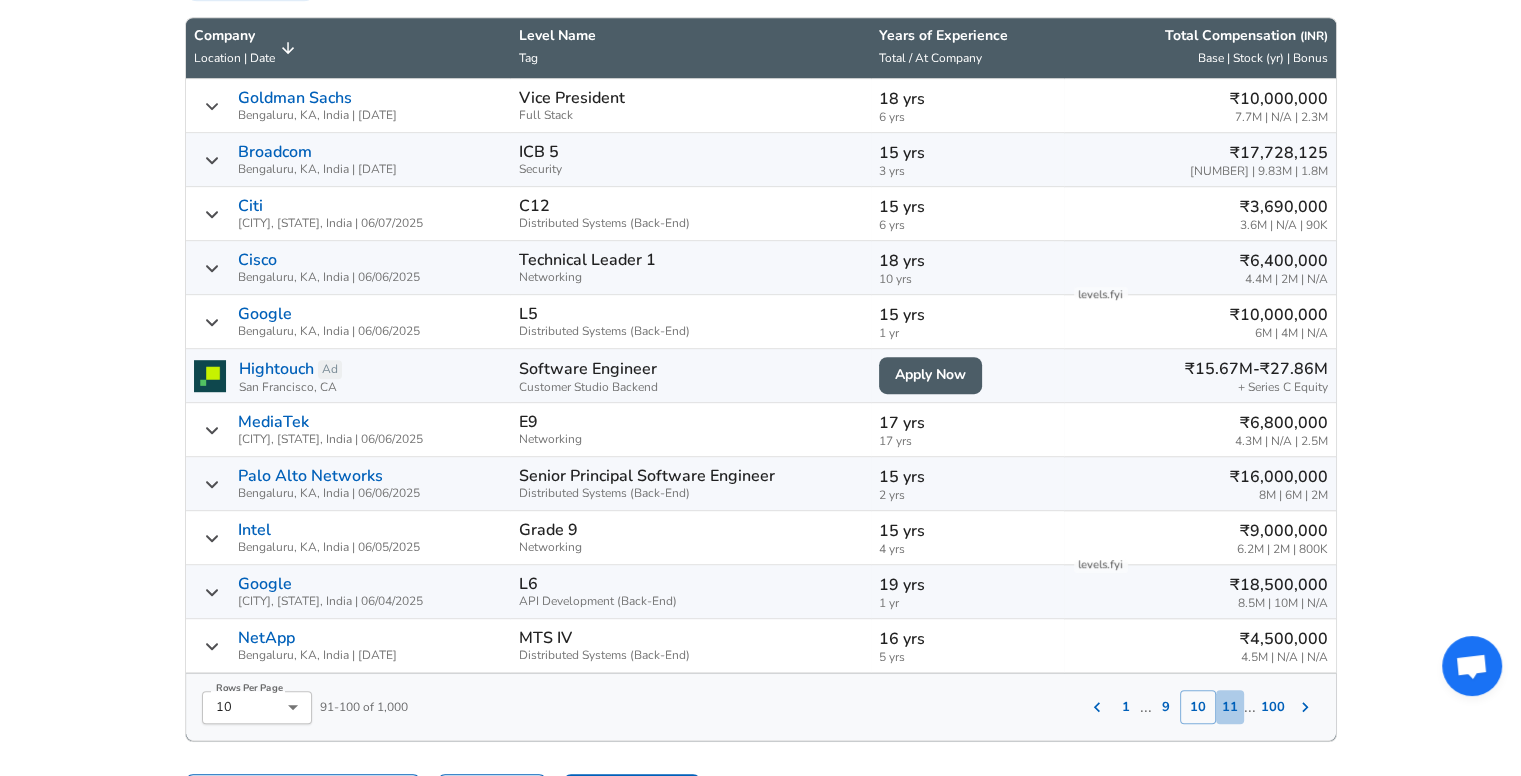 click on "11" at bounding box center [1230, 707] 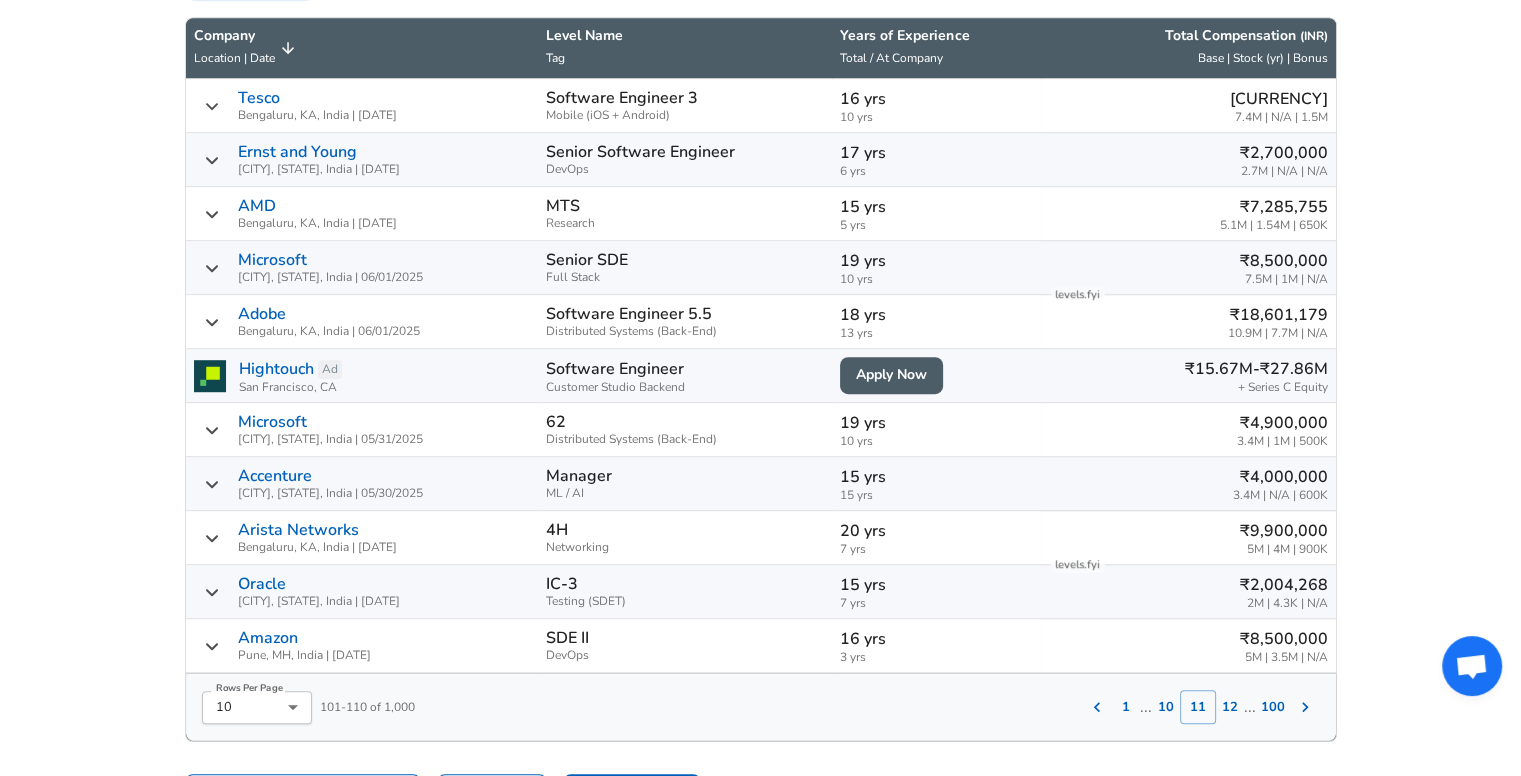 click on "12" at bounding box center (1230, 707) 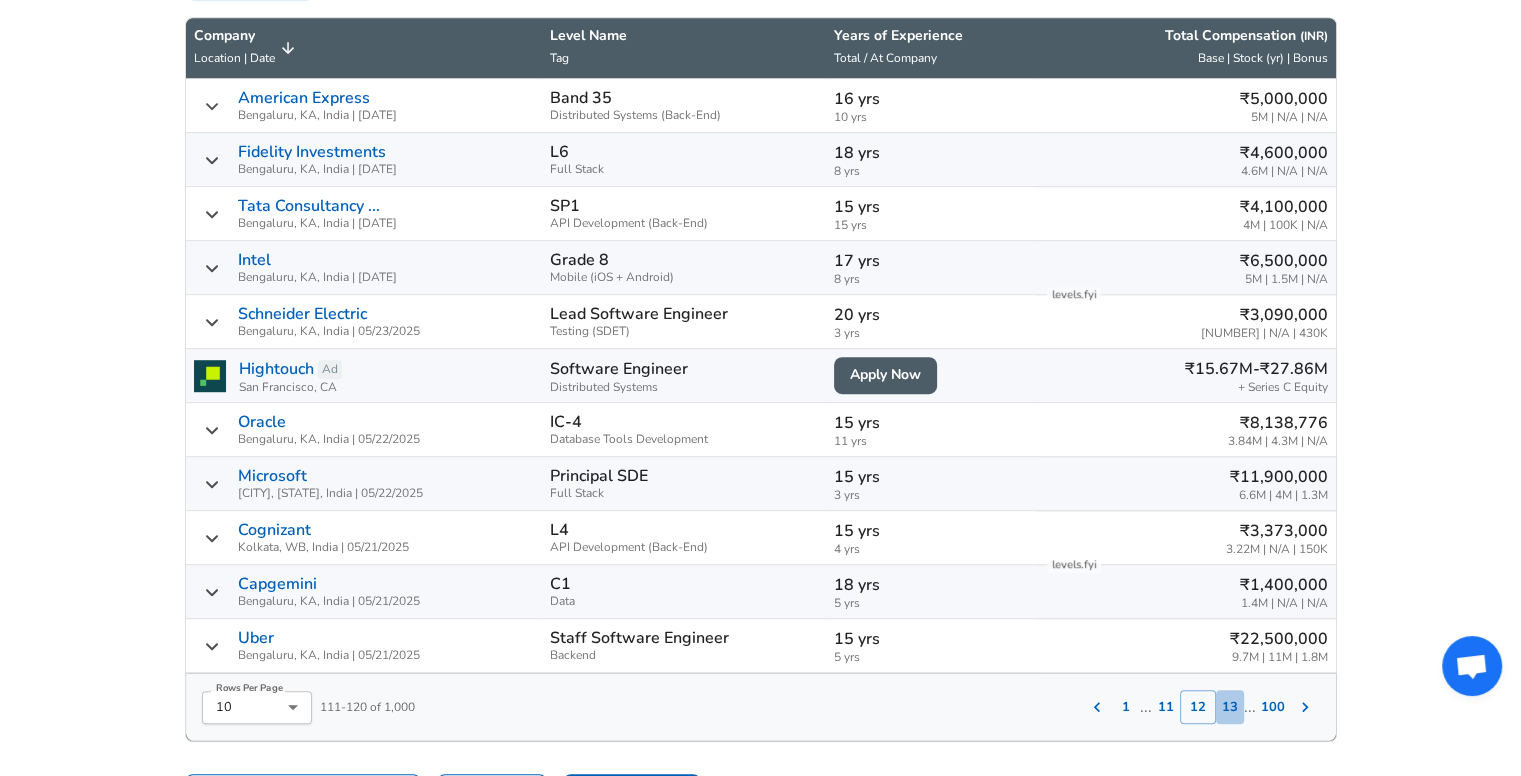 click on "13" at bounding box center (1230, 707) 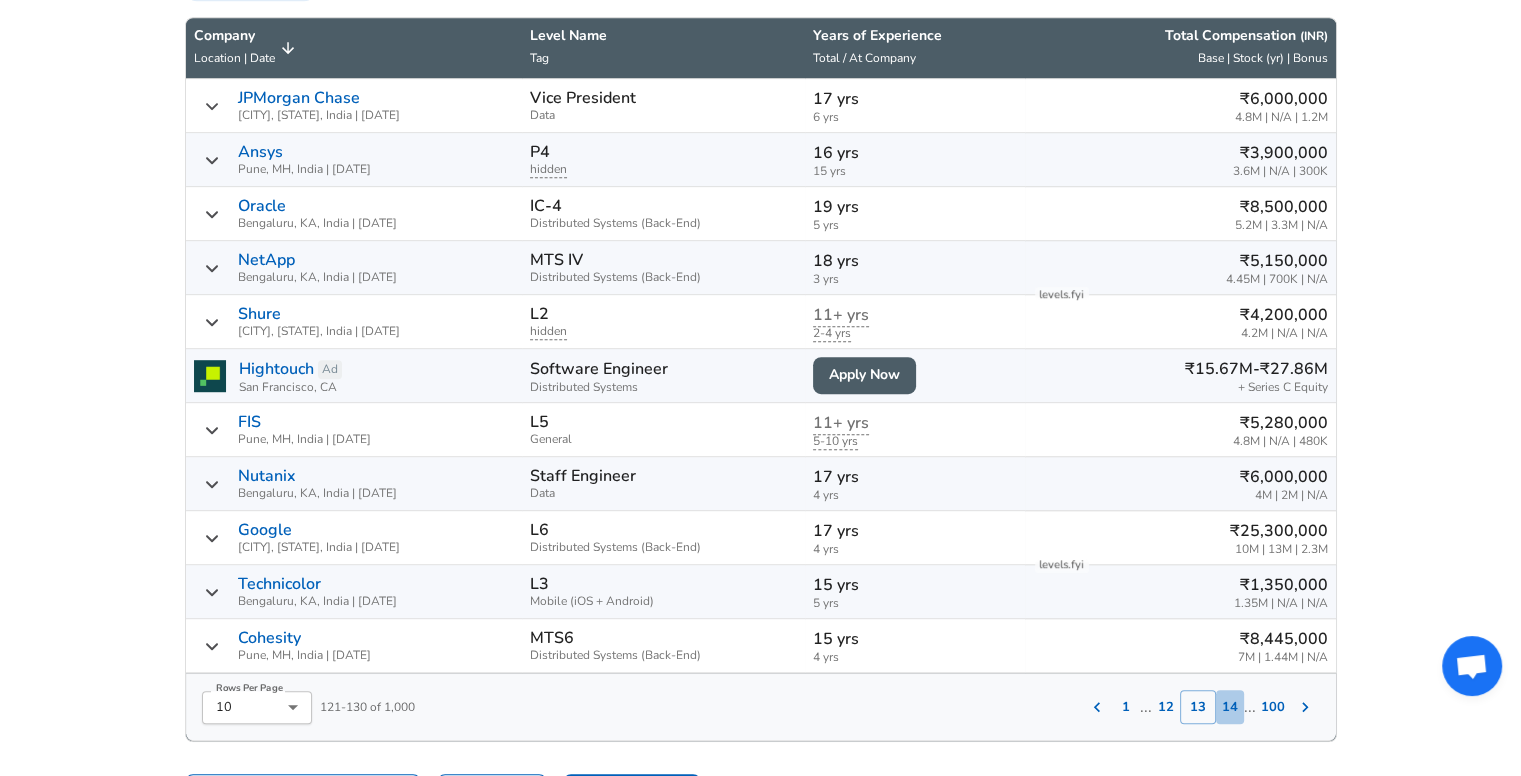 click on "14" at bounding box center [1230, 707] 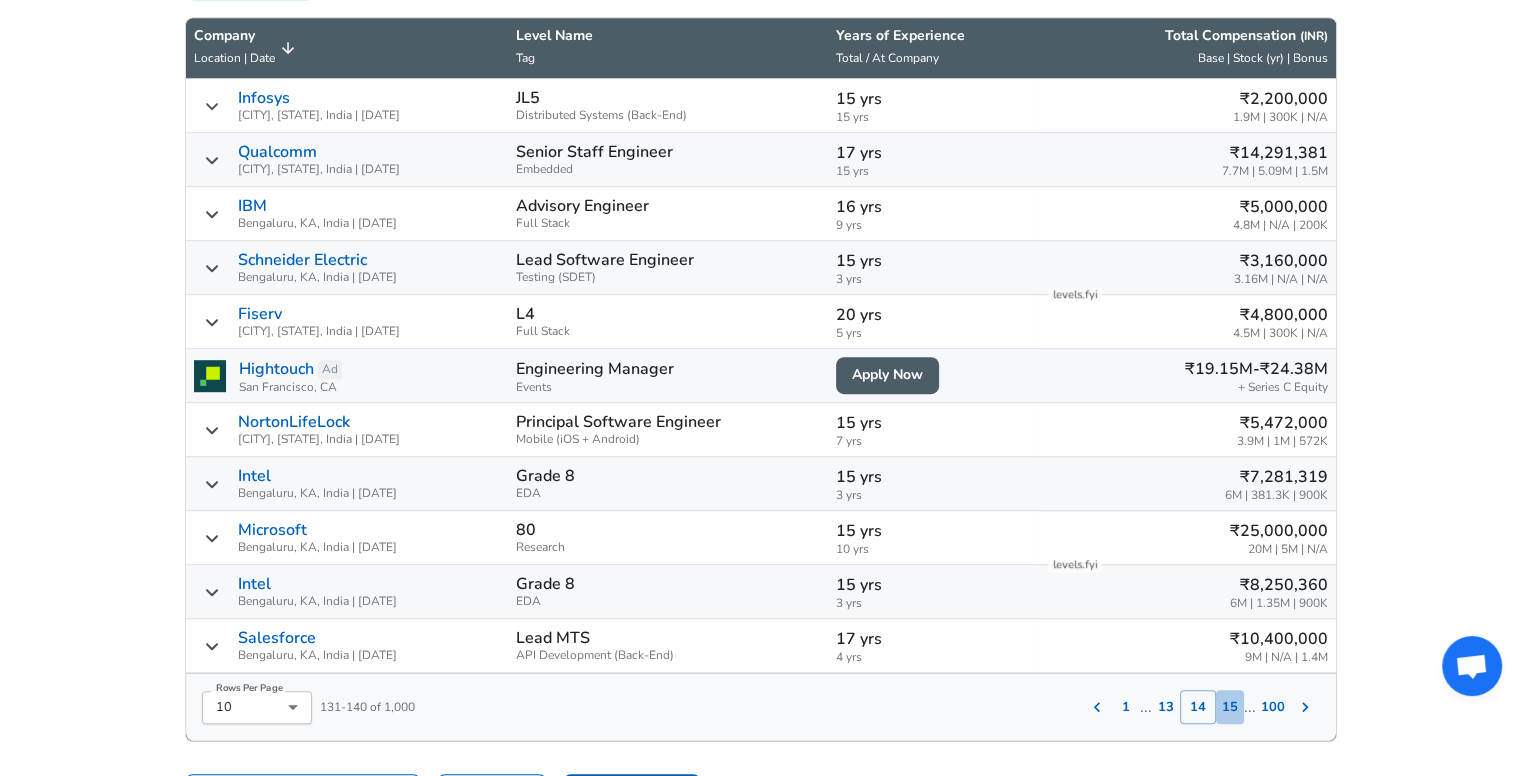 click on "15" at bounding box center (1230, 707) 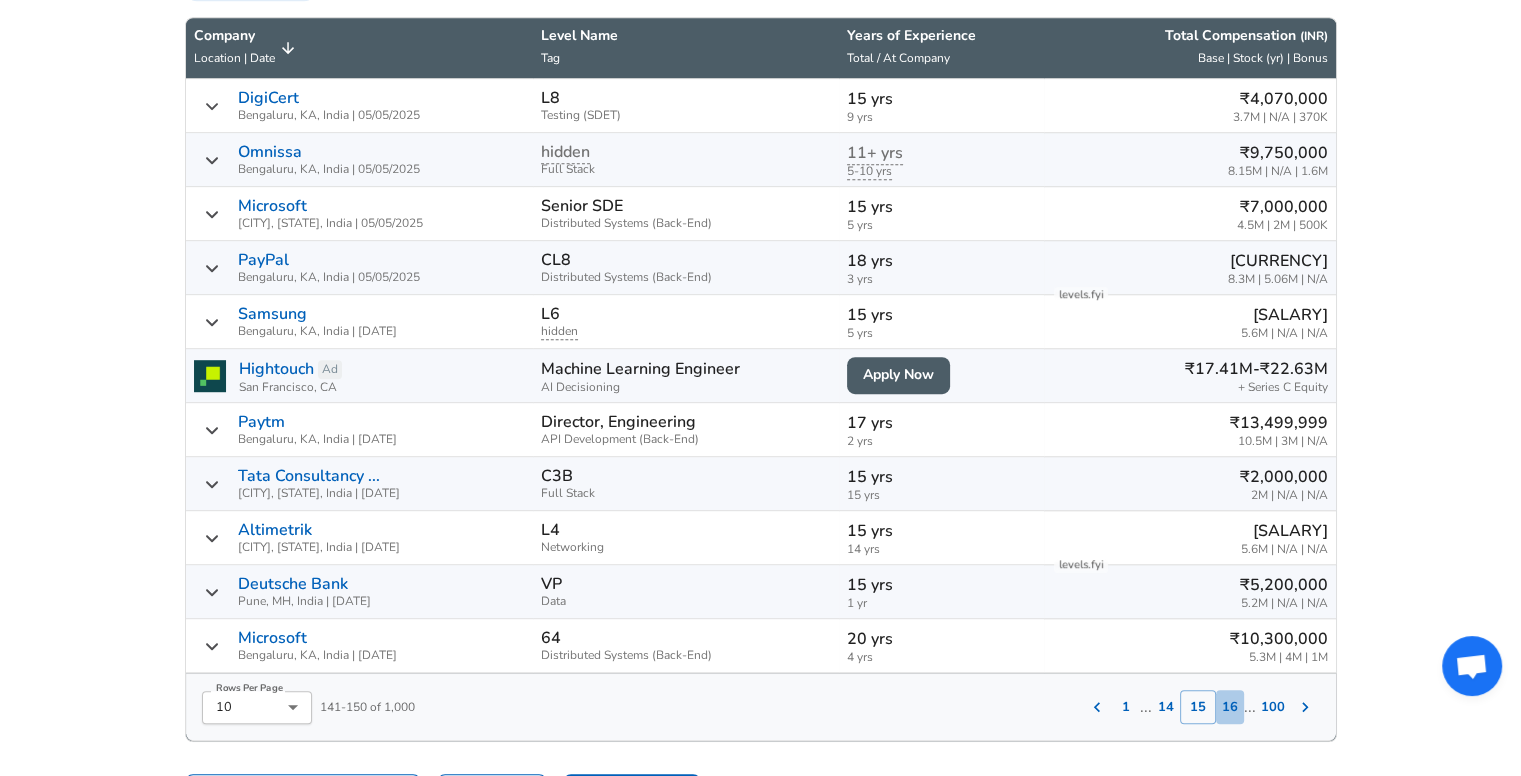 click on "16" at bounding box center [1230, 707] 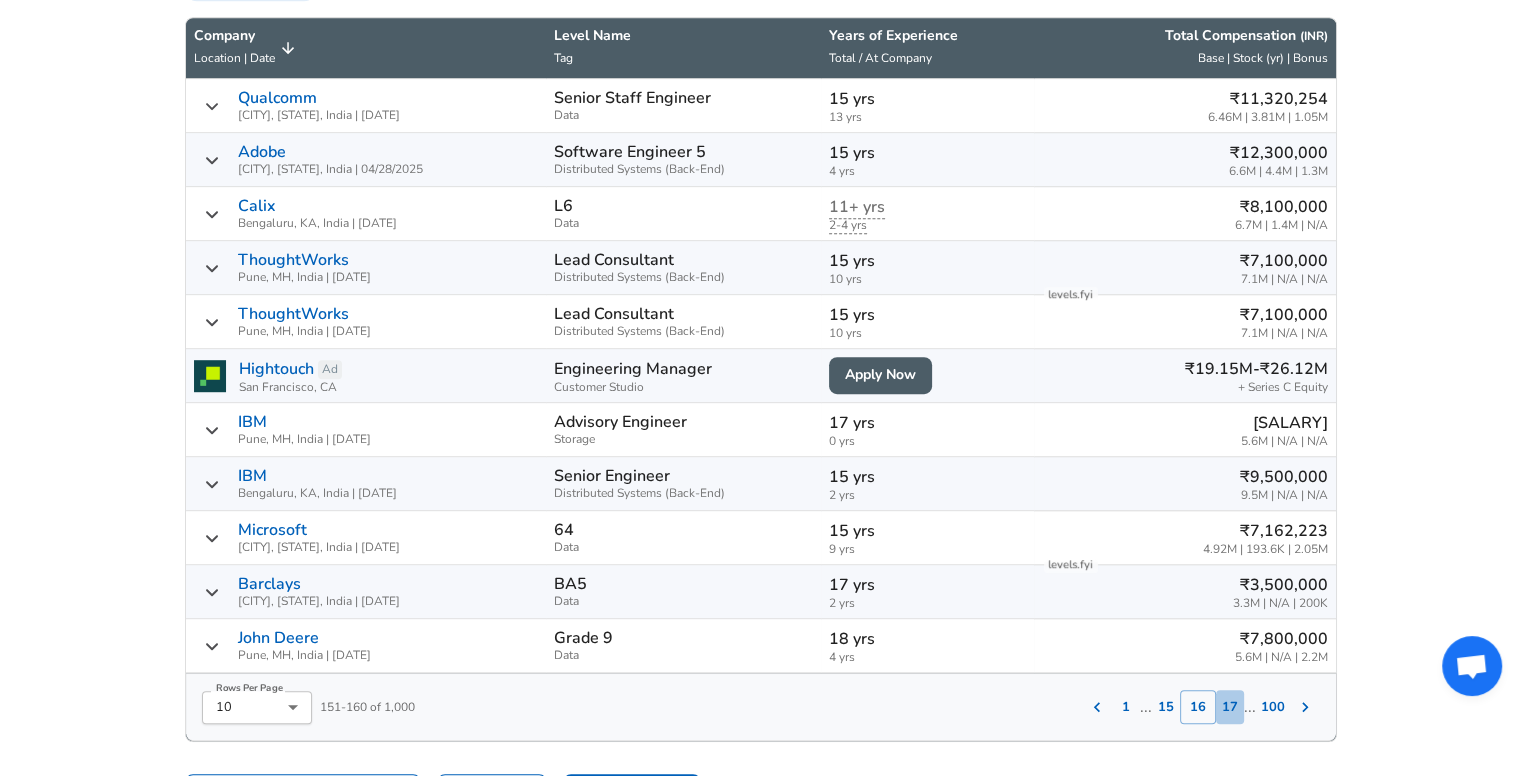 click on "17" at bounding box center (1230, 707) 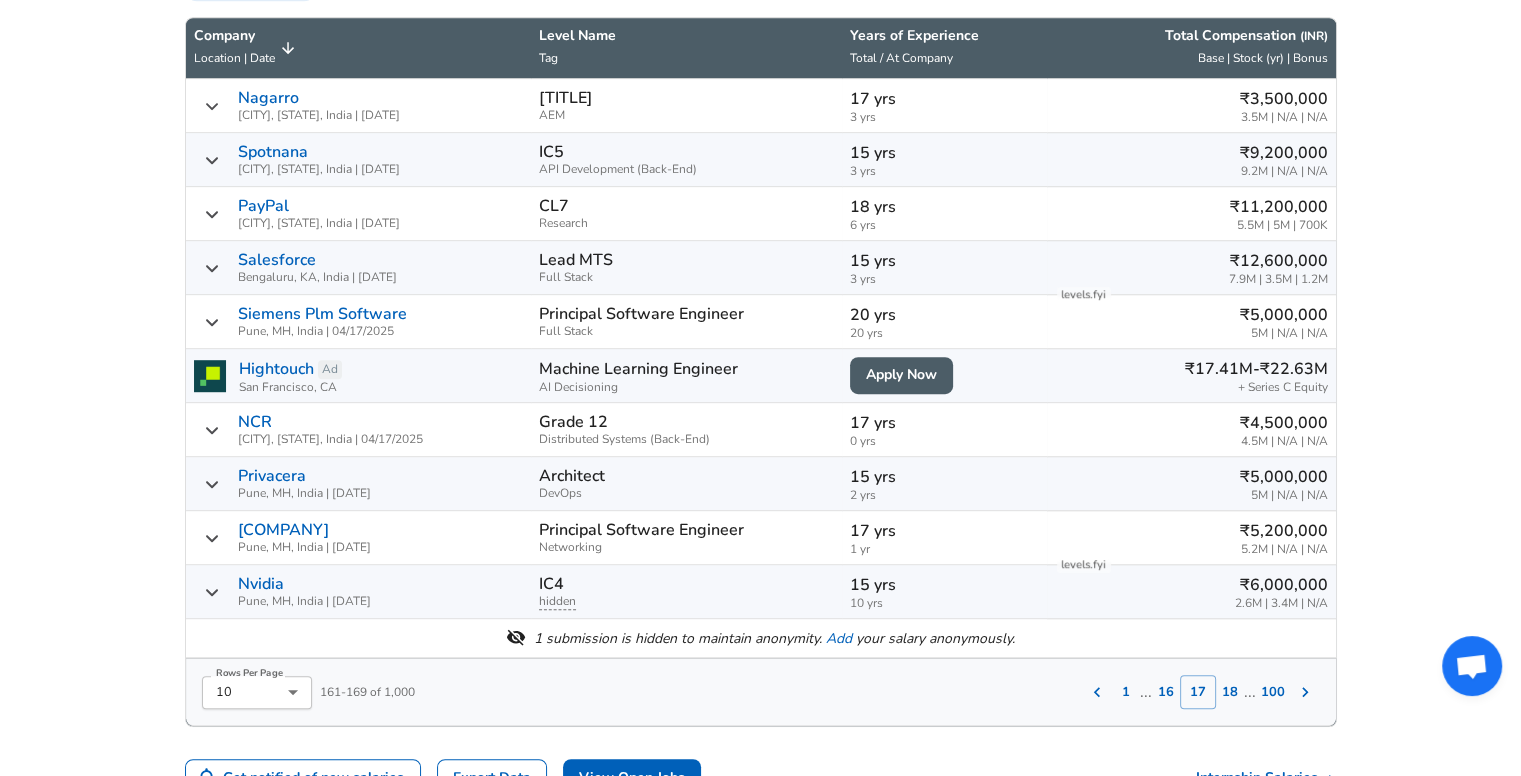 click on "18" at bounding box center [1230, 692] 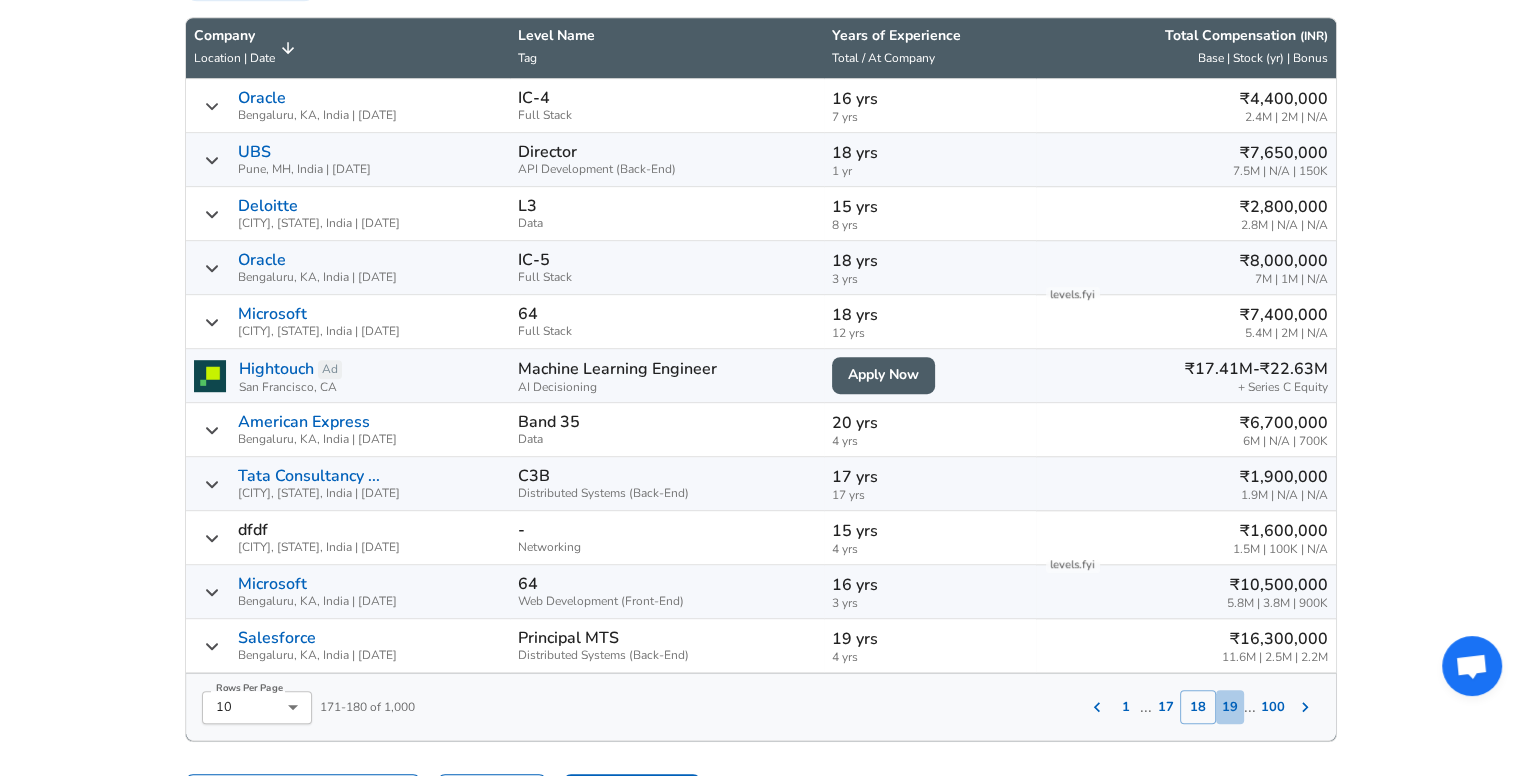 click on "19" at bounding box center (1230, 707) 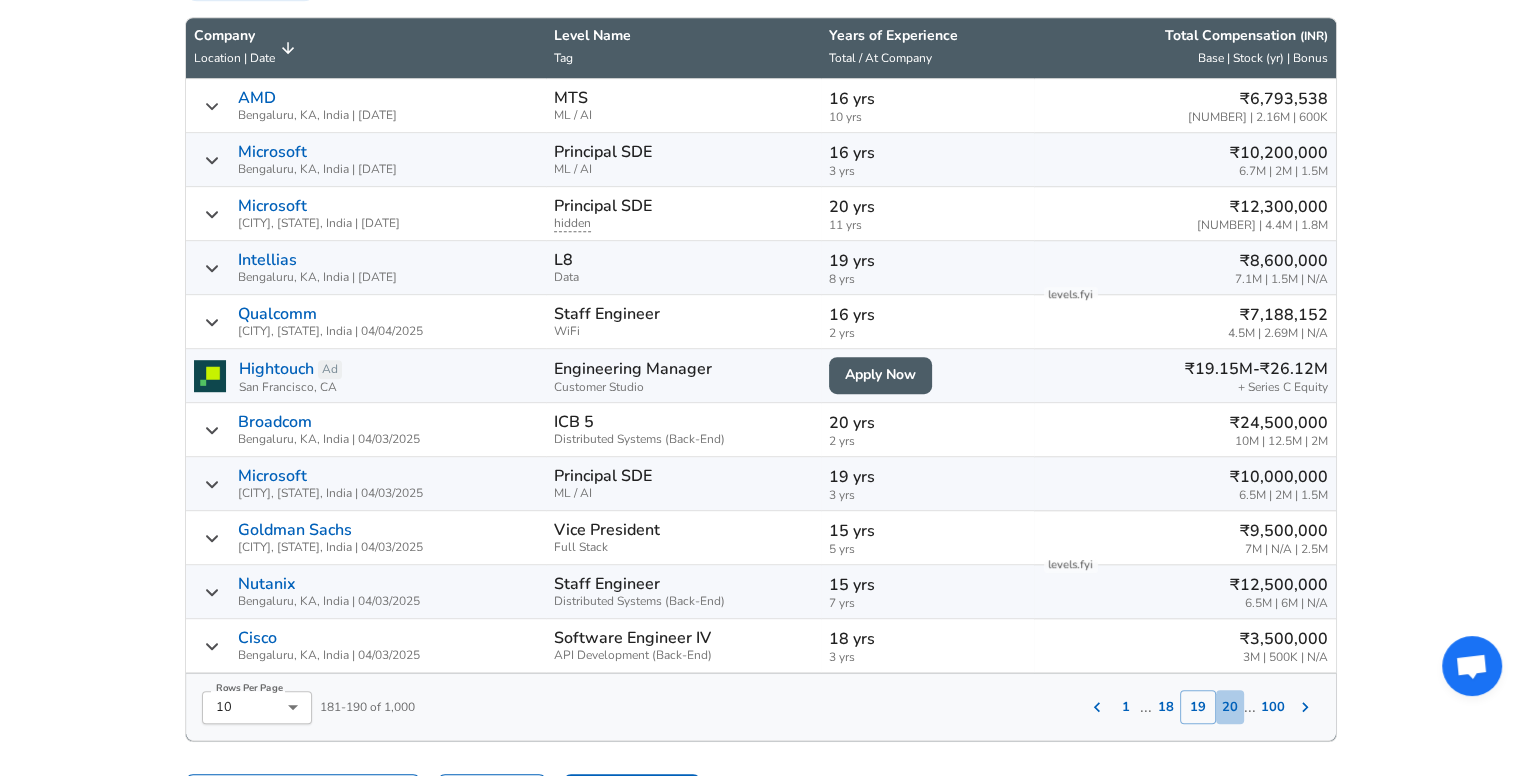 click on "20" at bounding box center [1230, 707] 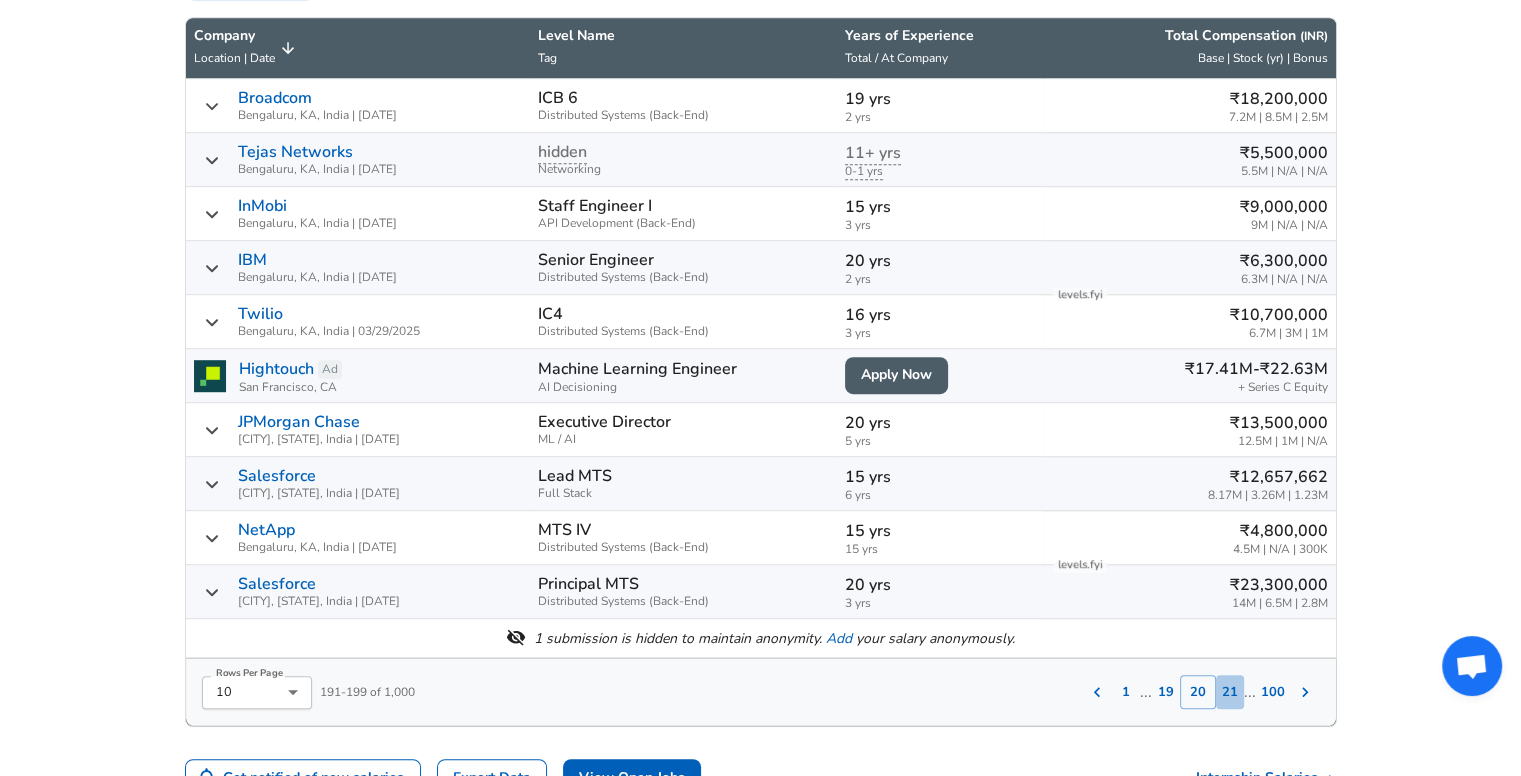 click on "21" at bounding box center (1230, 692) 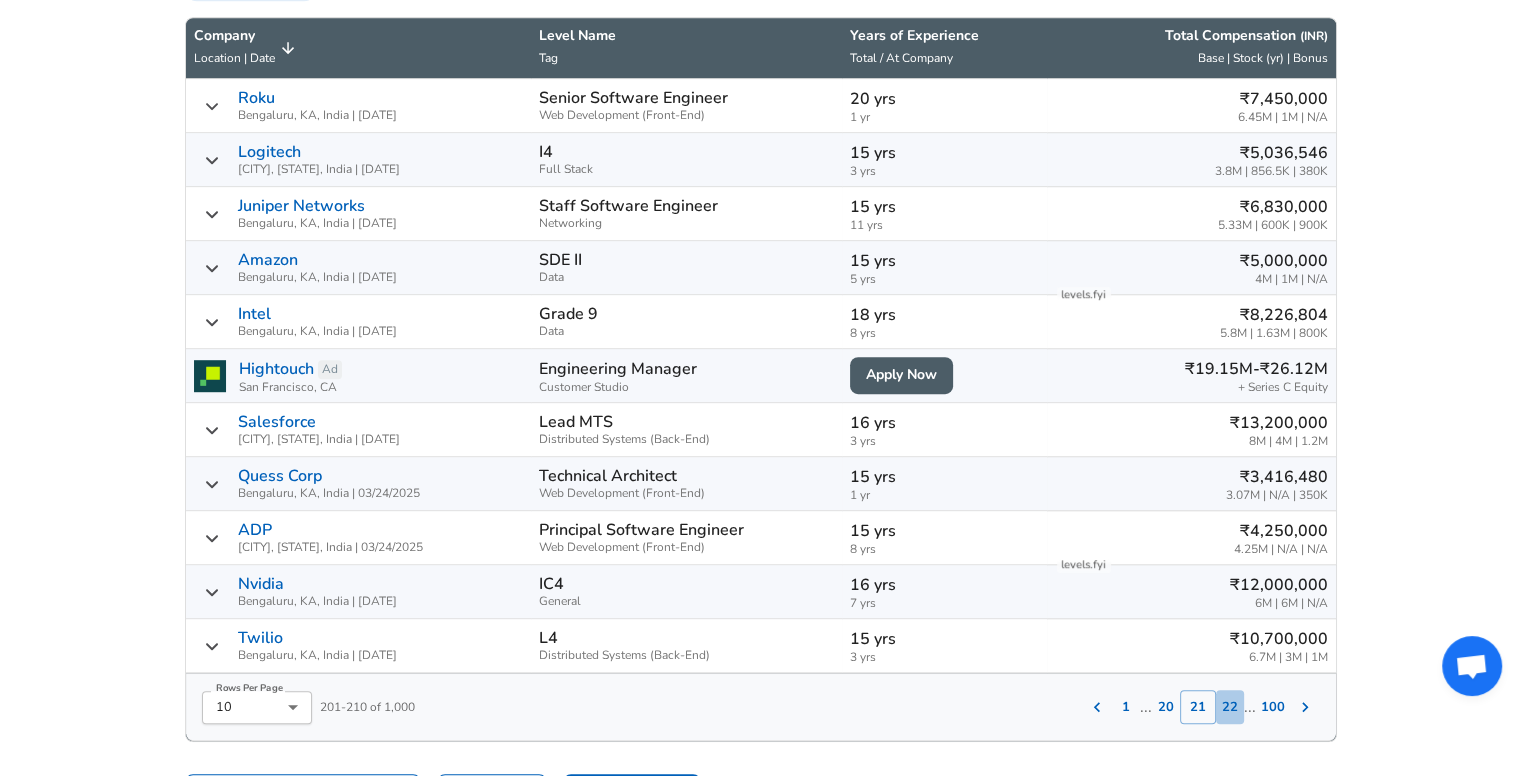 click on "22" at bounding box center [1230, 707] 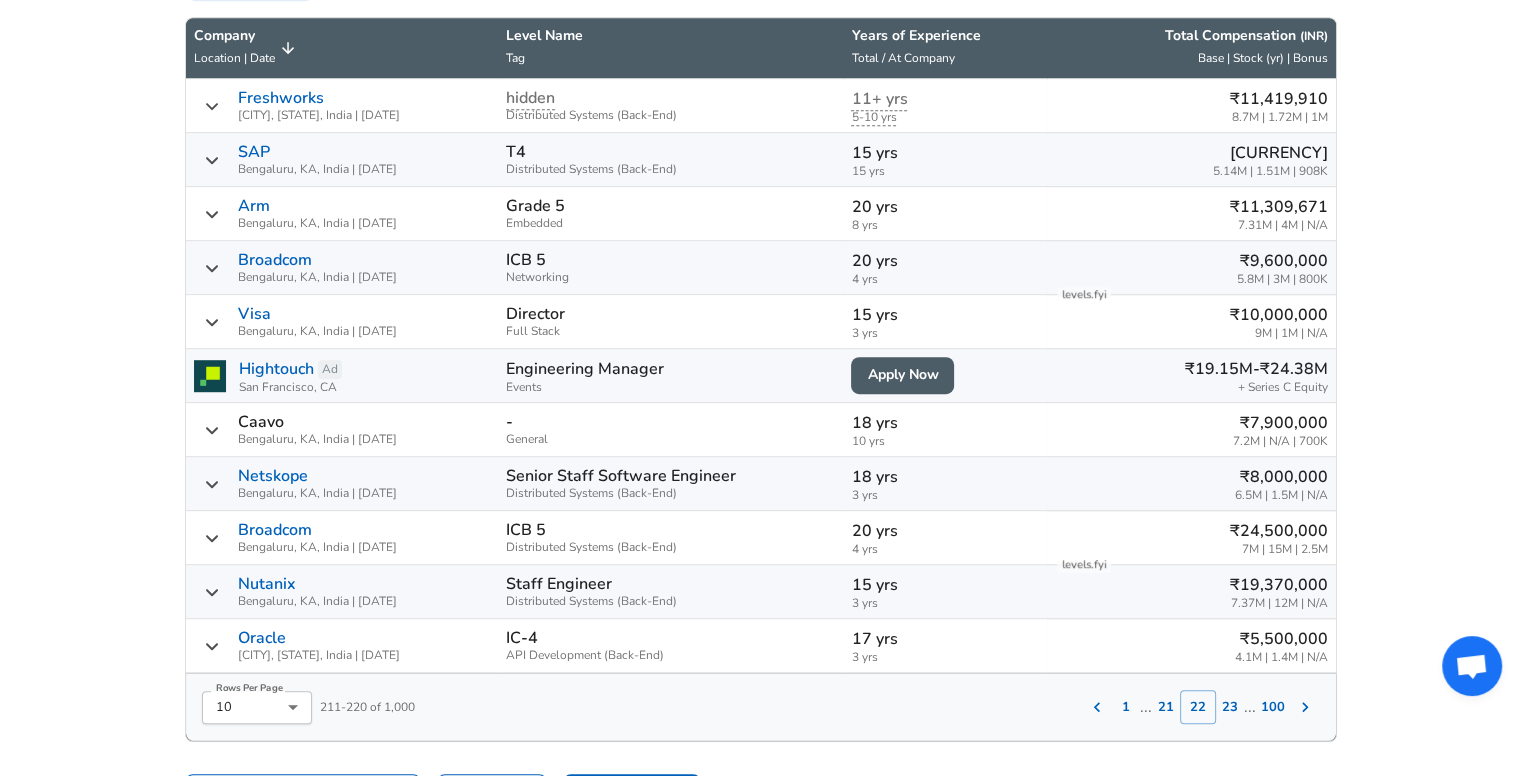 click on "23" at bounding box center [1230, 707] 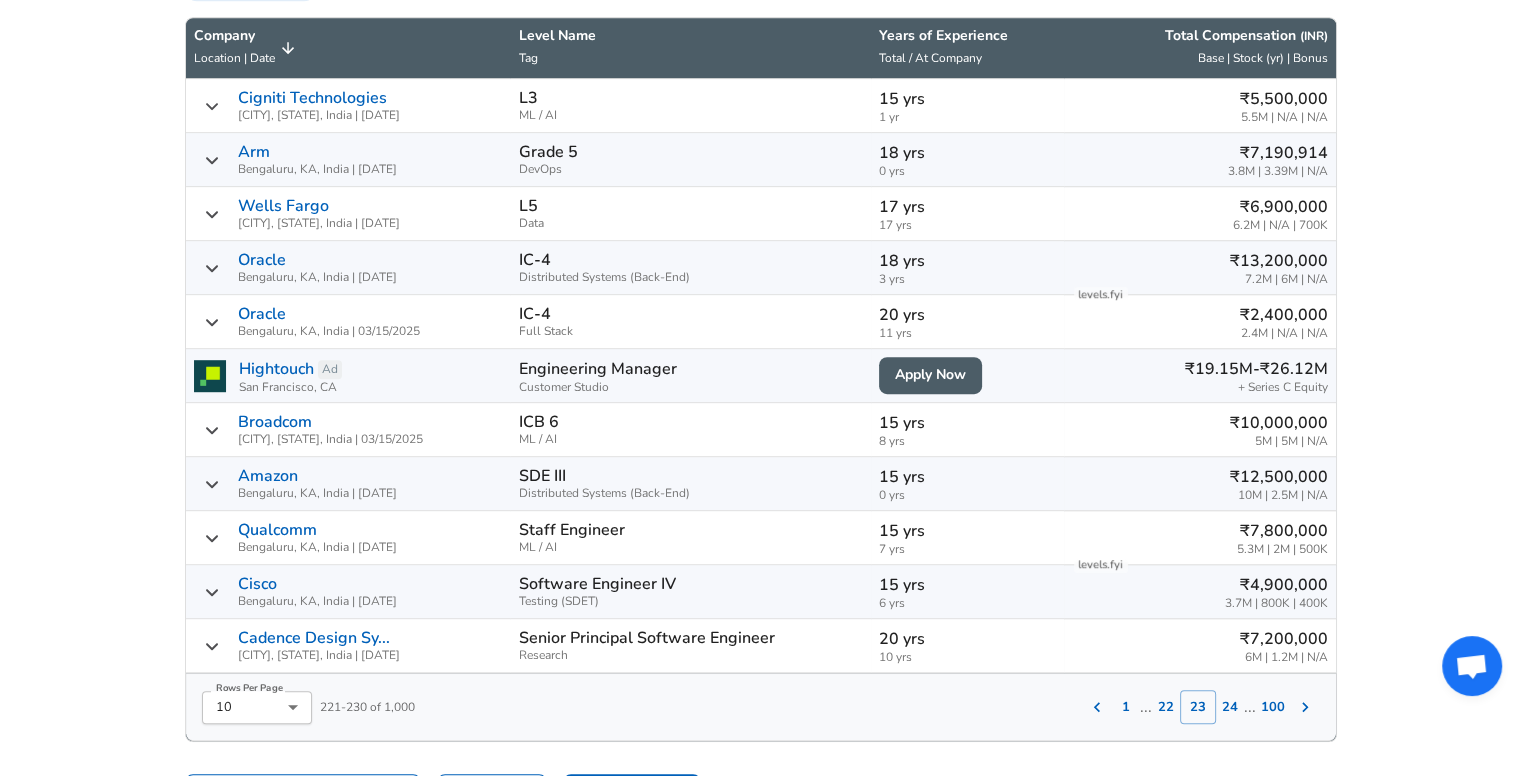 click on "24" at bounding box center (1230, 707) 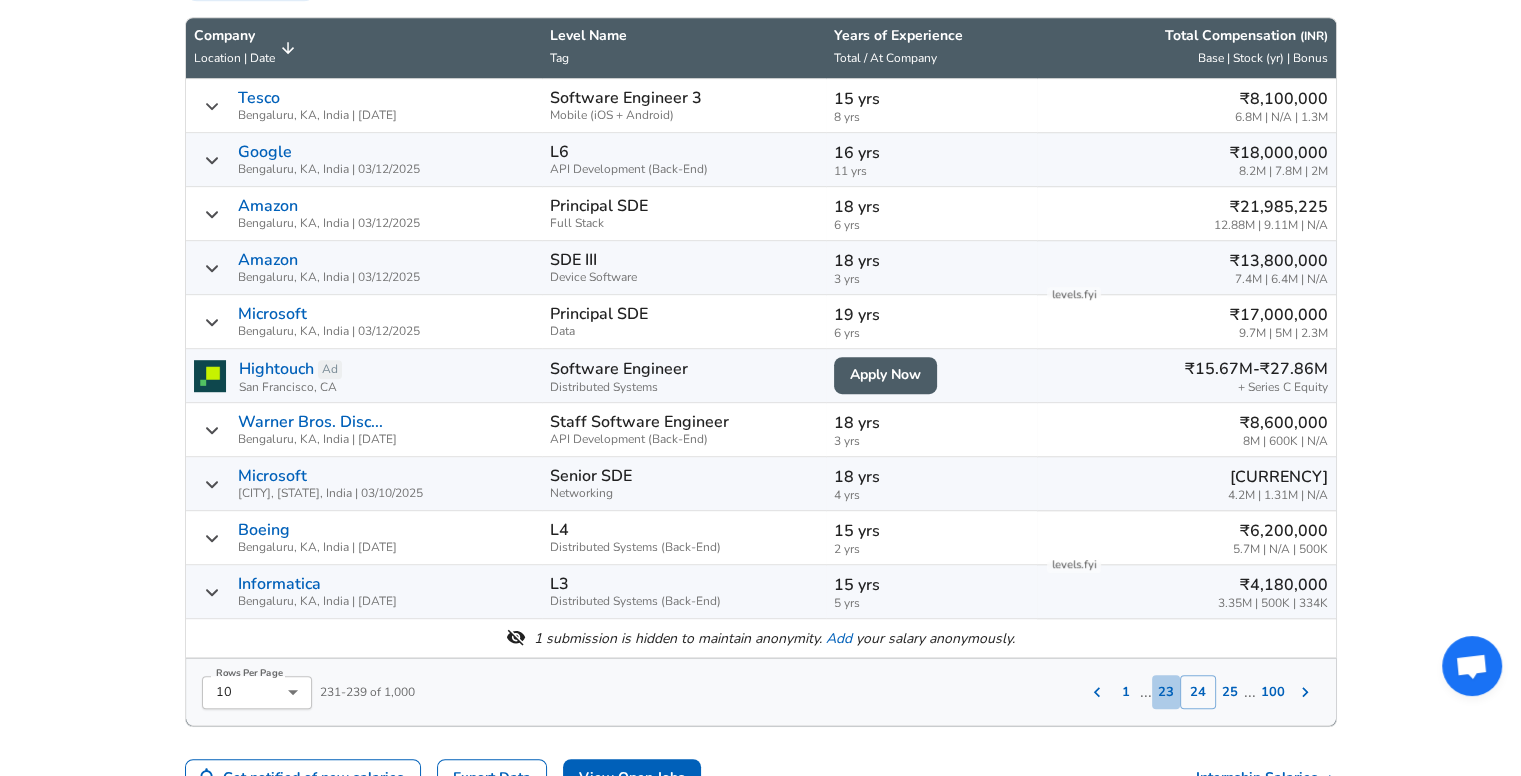 click on "23" at bounding box center (1166, 692) 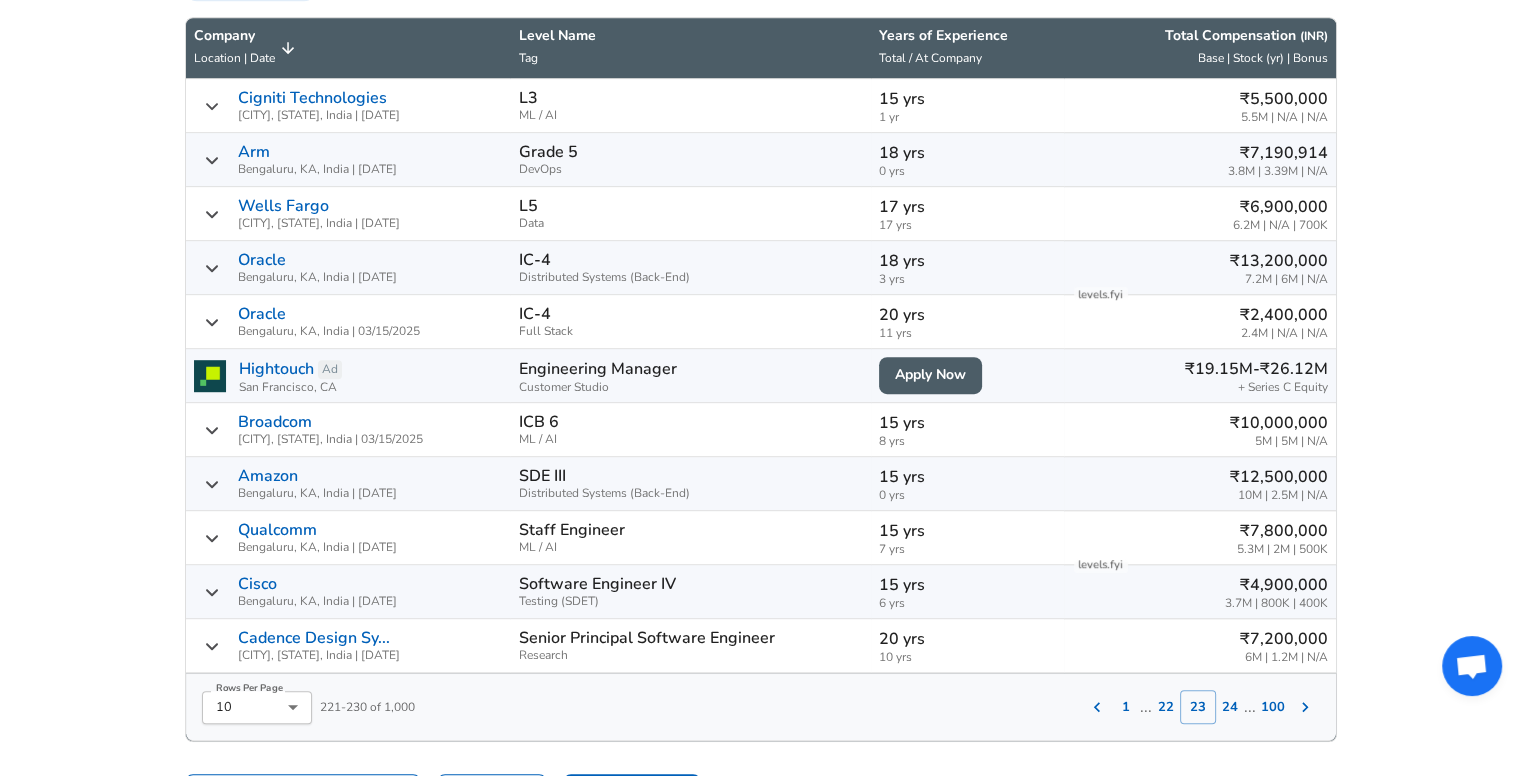 click on "24" at bounding box center (1230, 707) 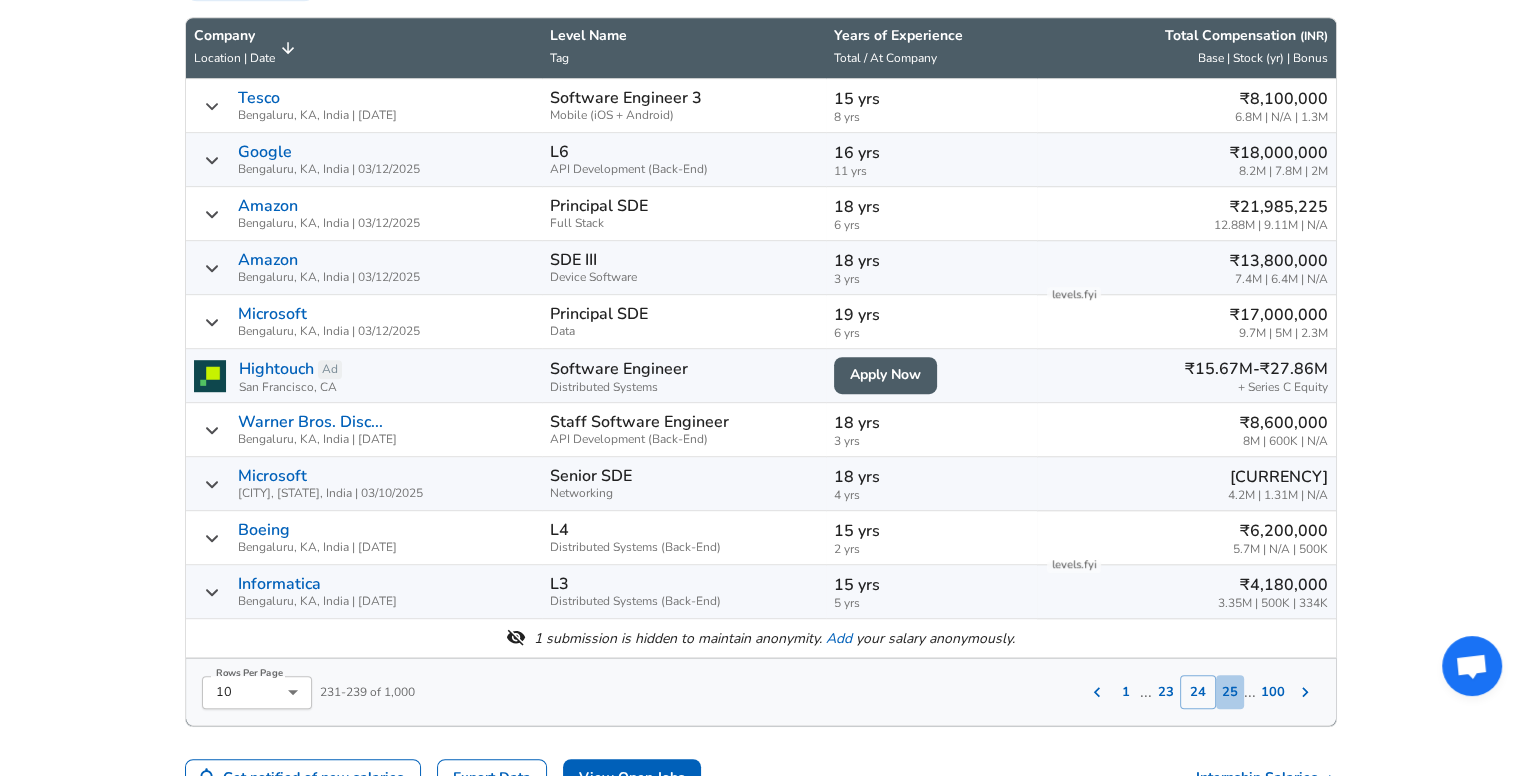 click on "25" at bounding box center (1230, 692) 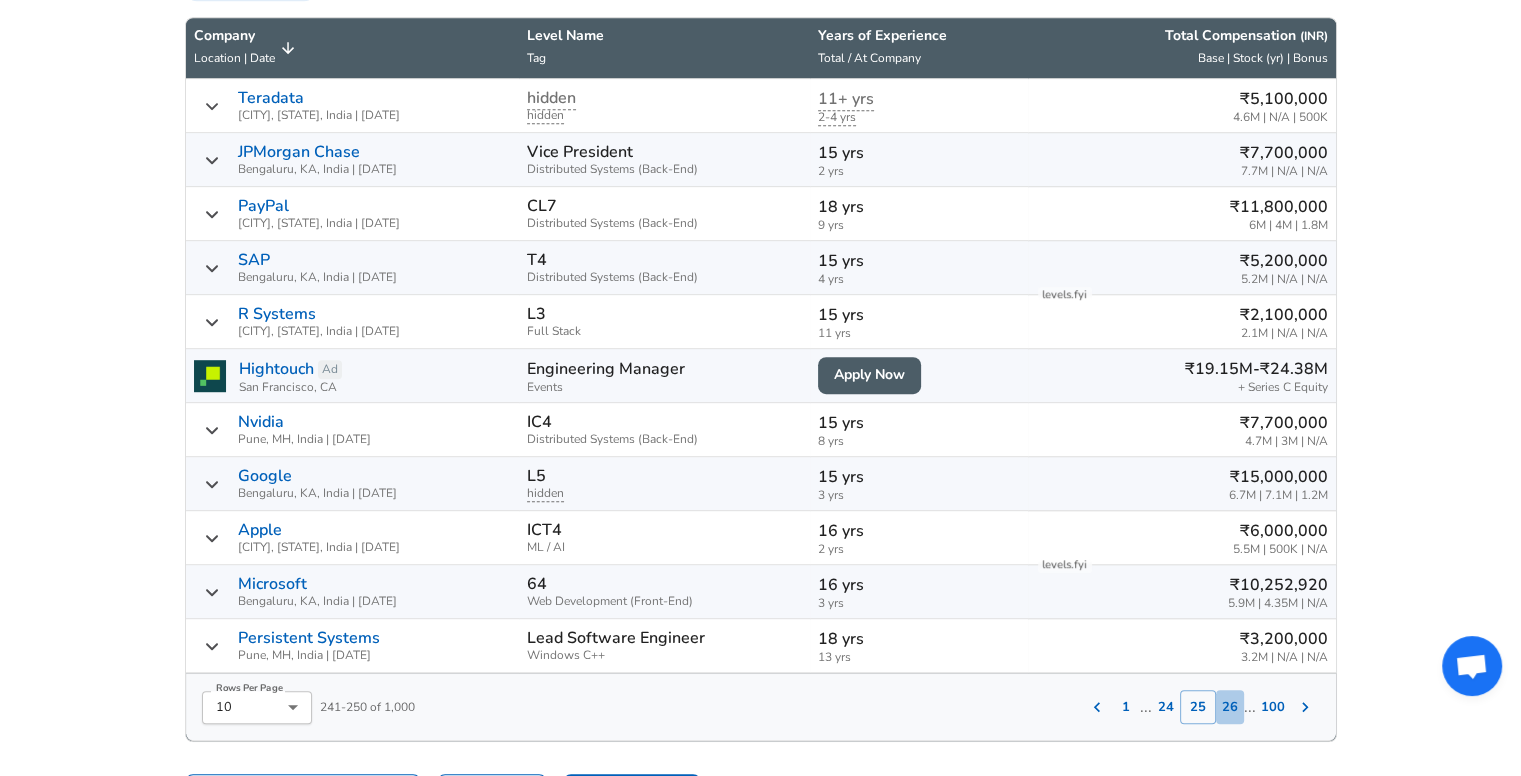 click on "26" at bounding box center (1230, 707) 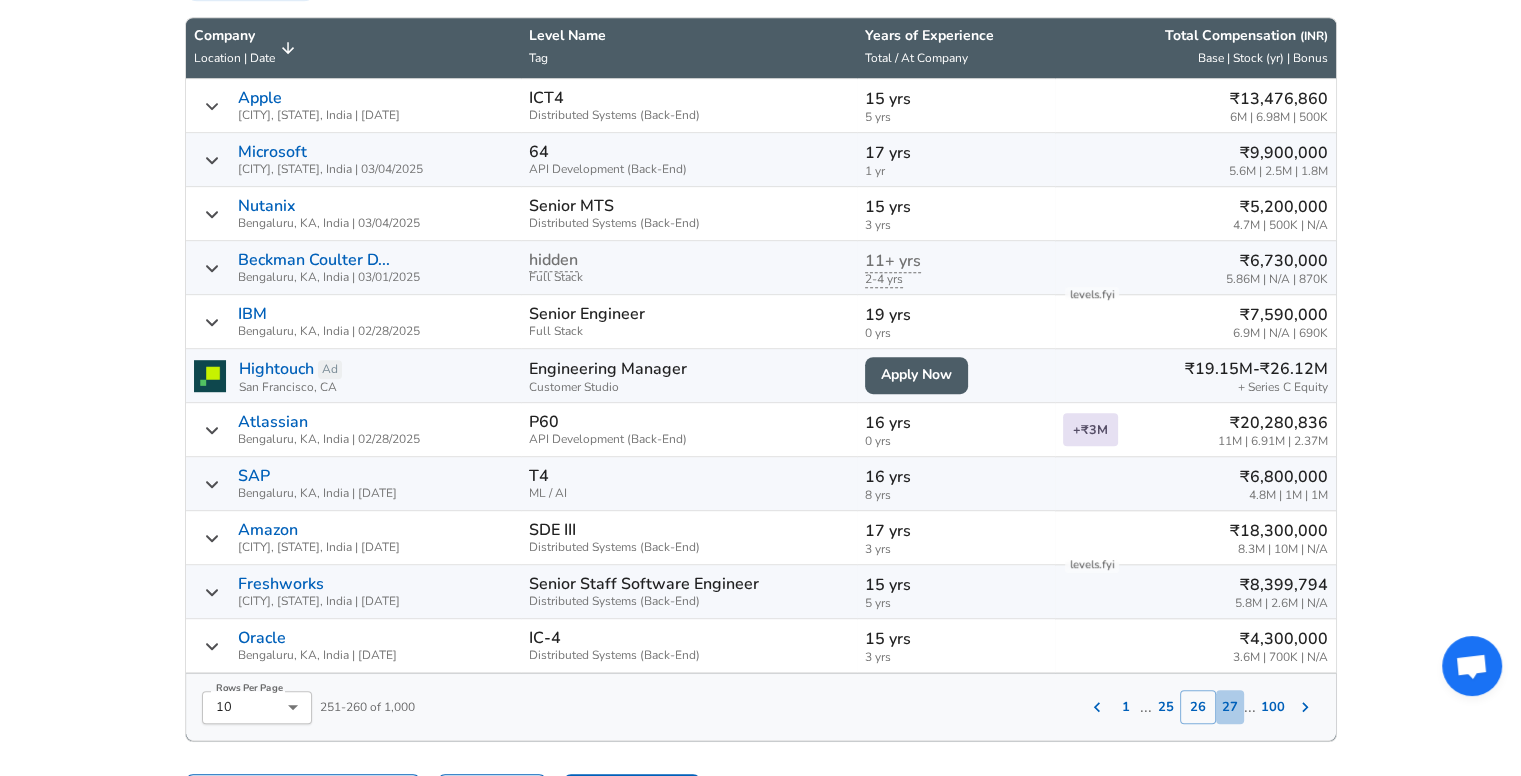 click on "27" at bounding box center (1230, 707) 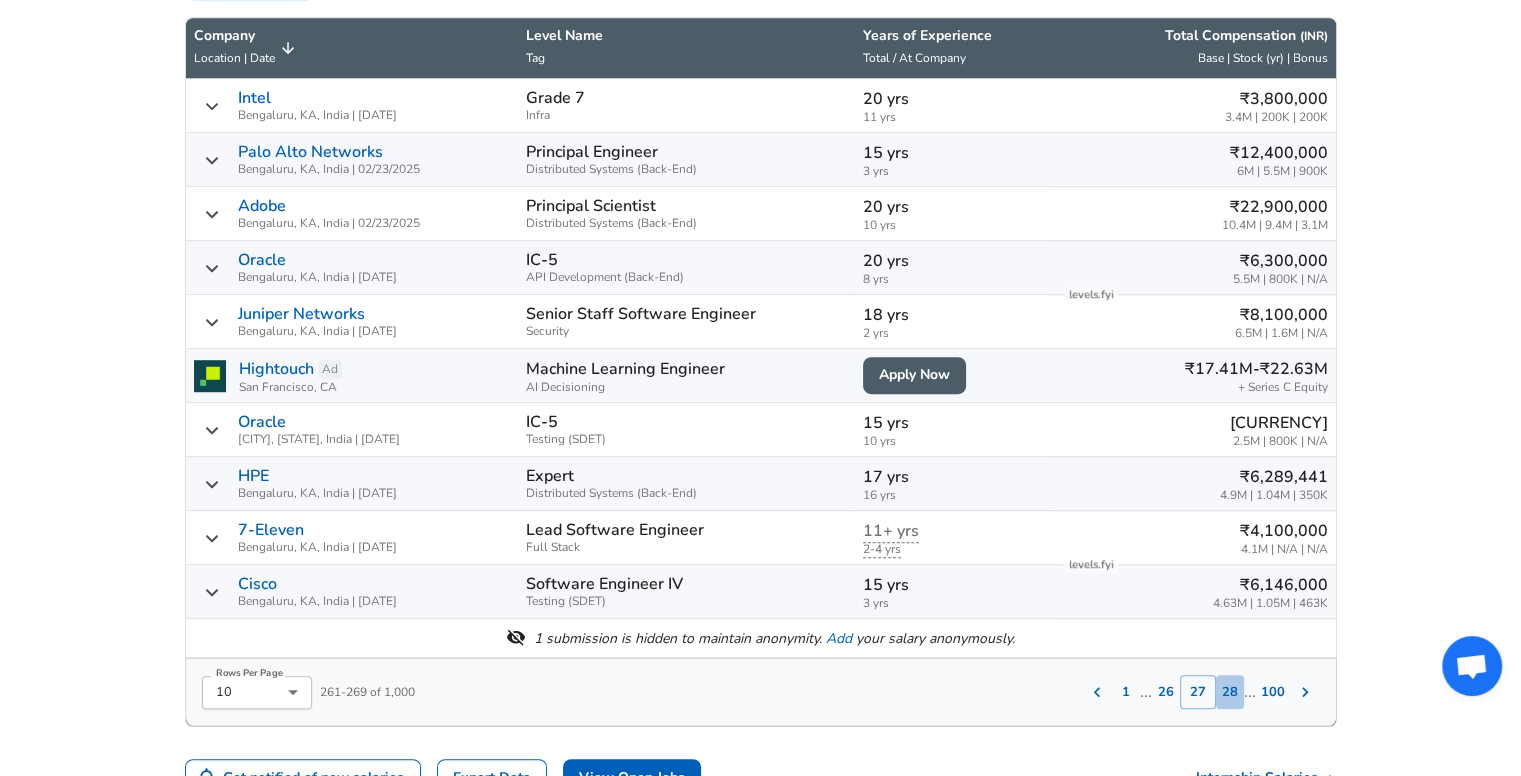 click on "28" at bounding box center (1230, 692) 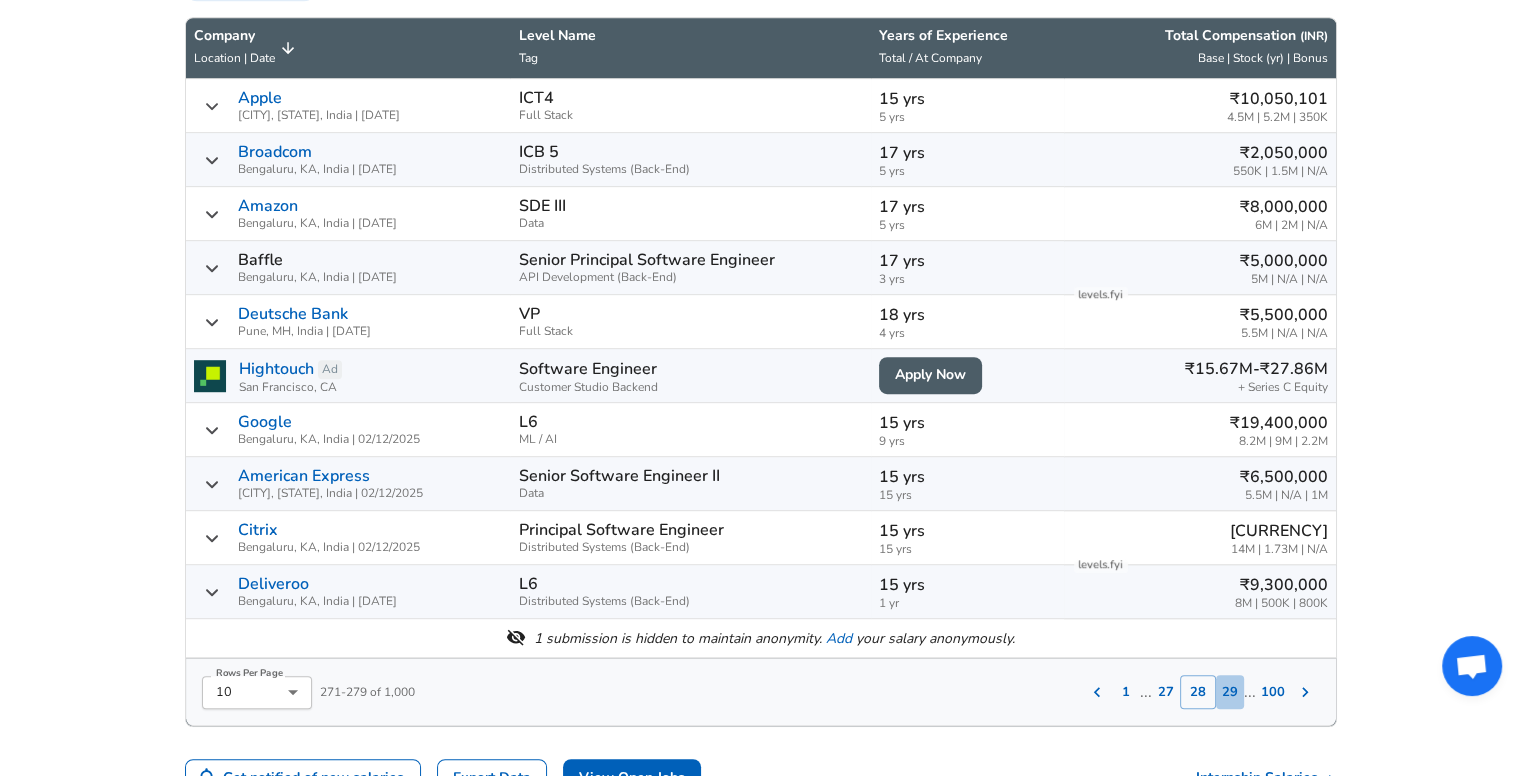click on "29" at bounding box center [1230, 692] 